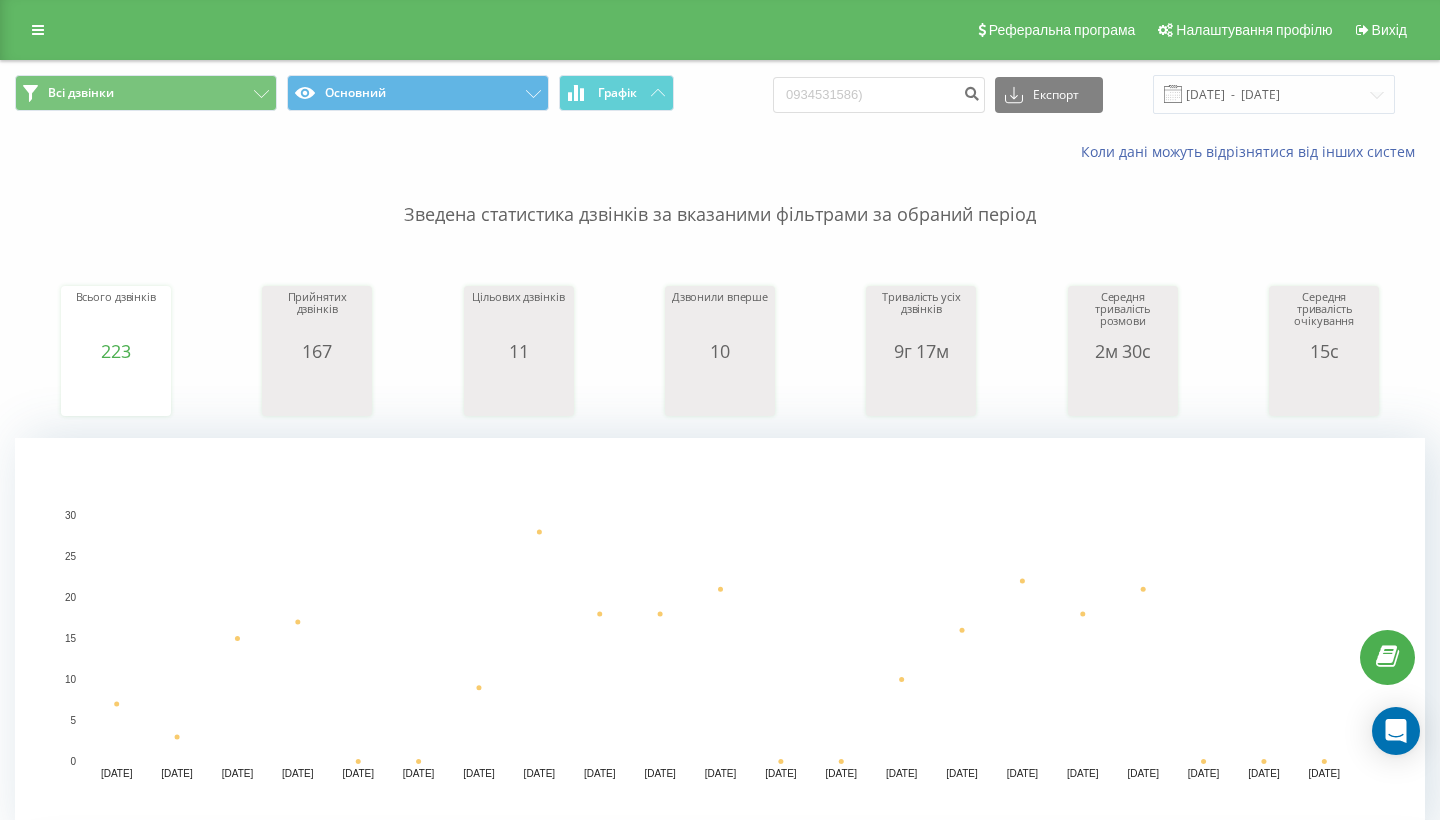 type on "0934531586" 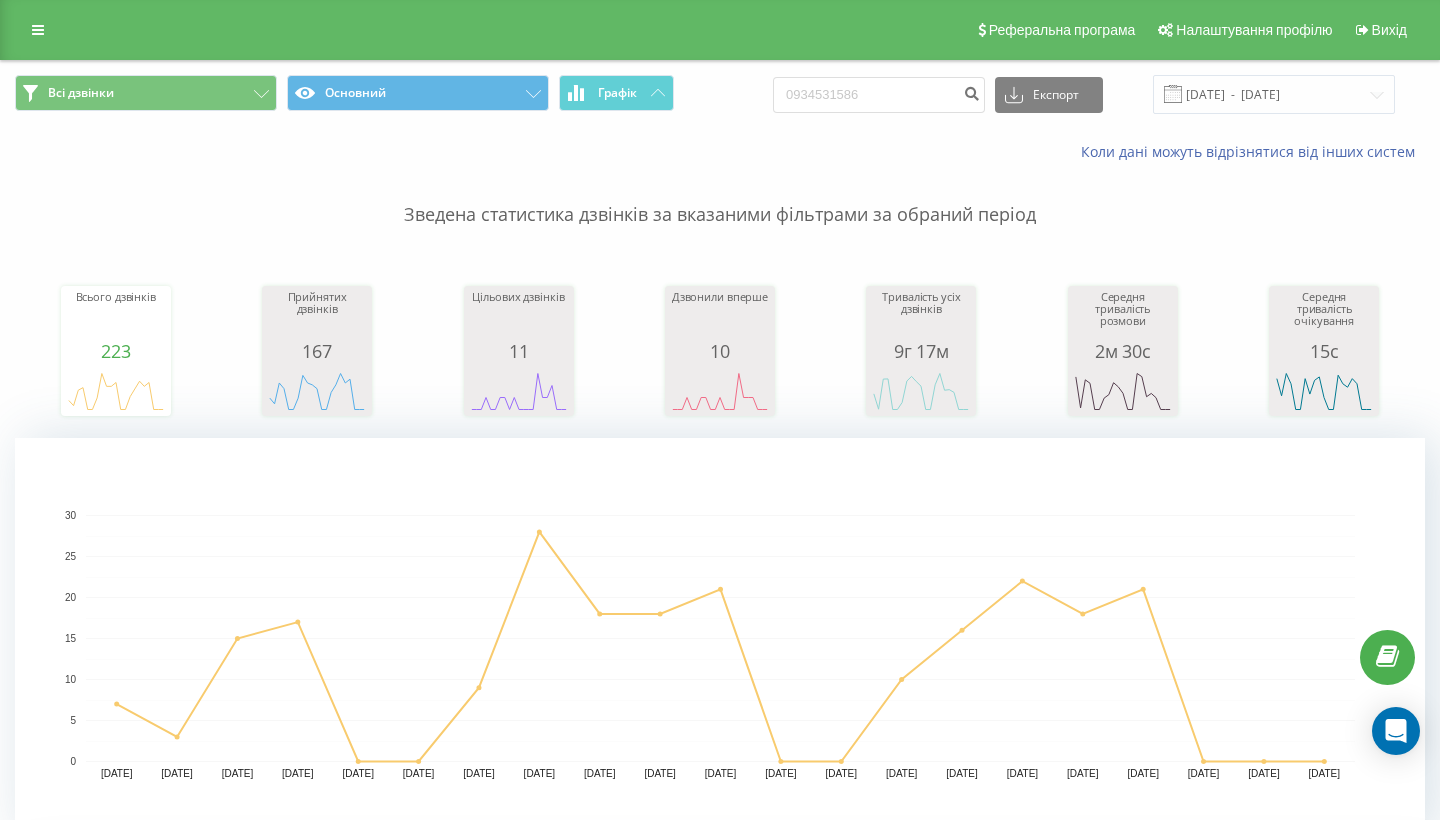 scroll, scrollTop: 0, scrollLeft: 0, axis: both 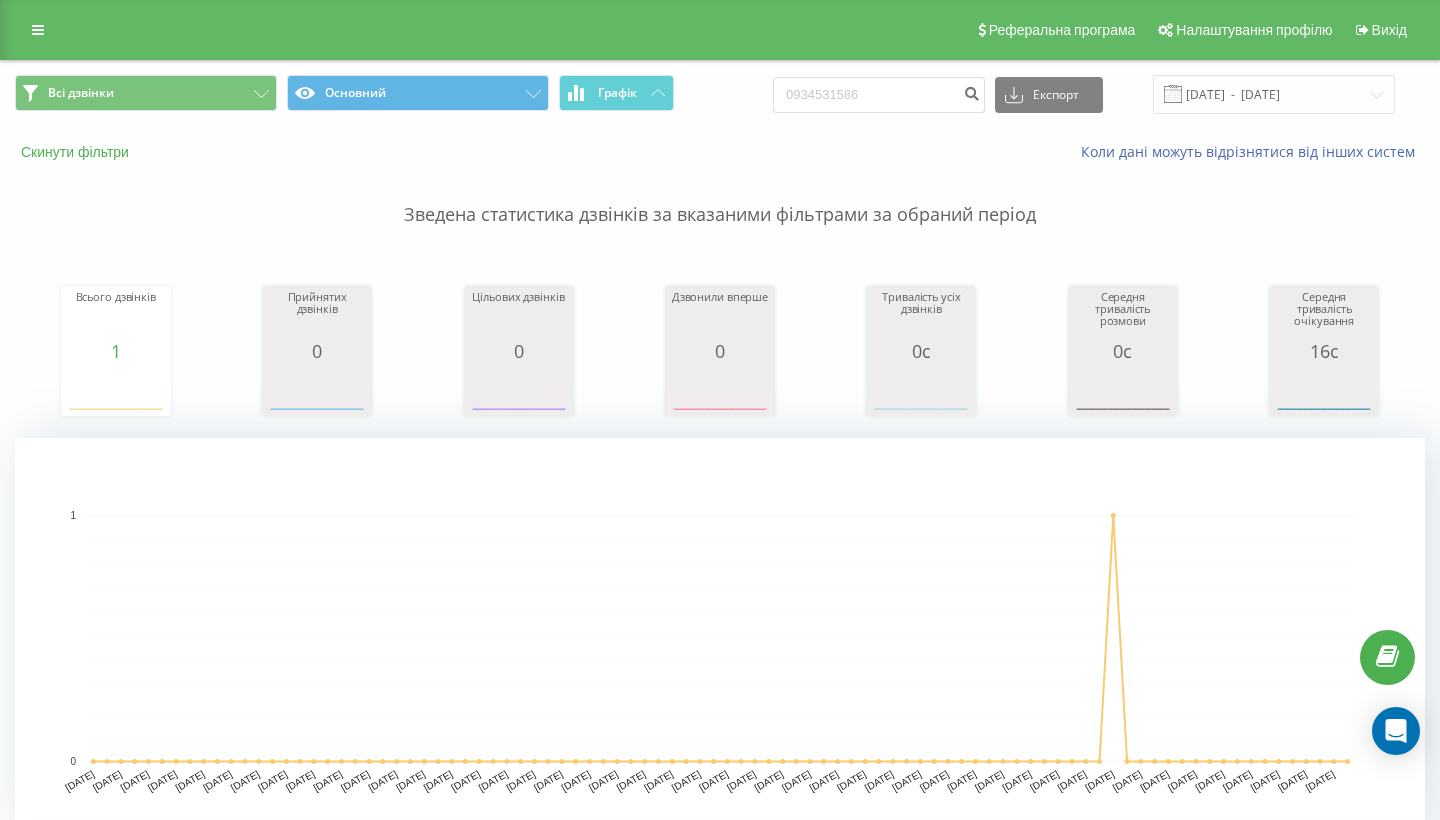click on "Скинути фільтри" at bounding box center [77, 152] 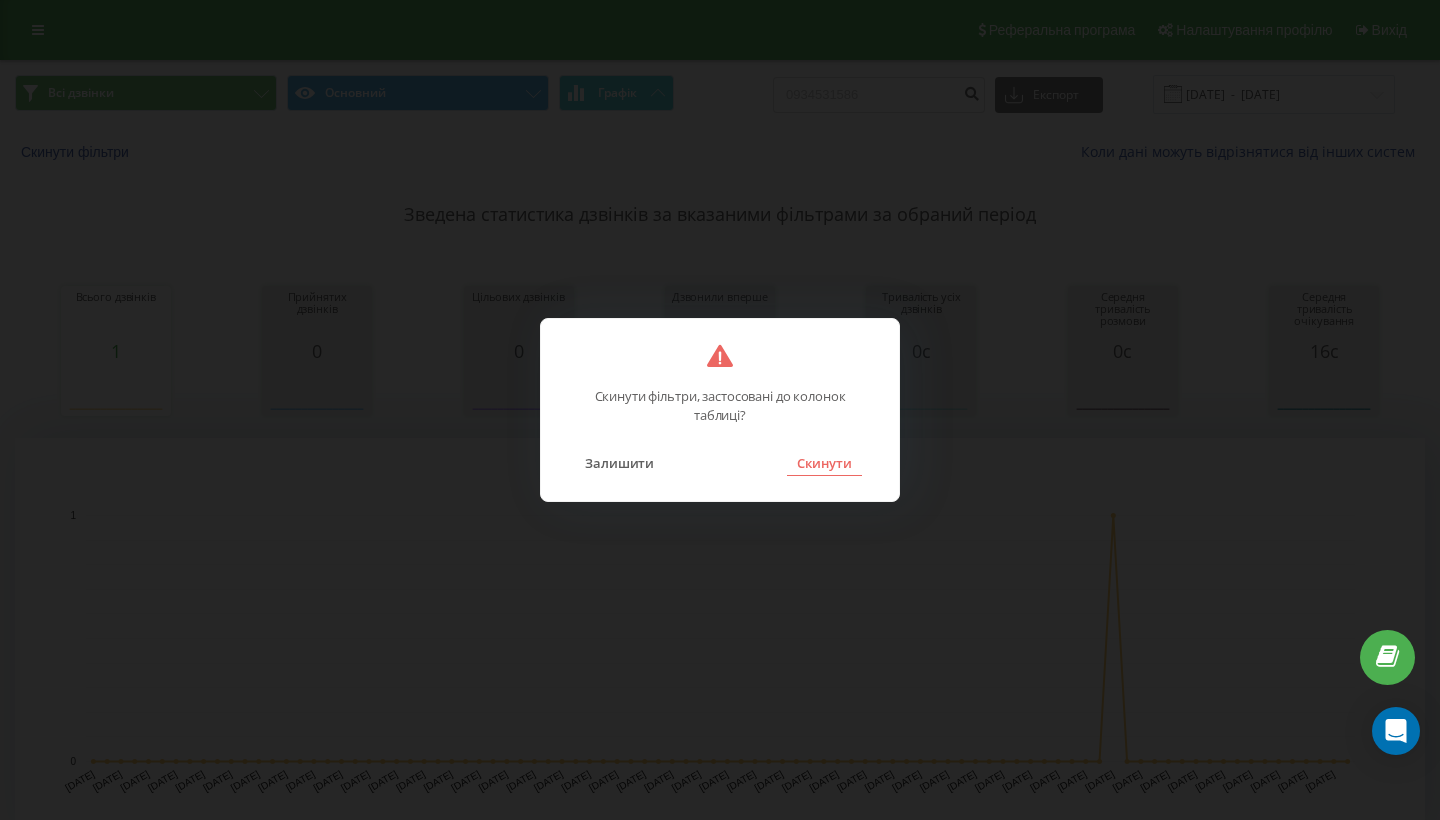 click on "Скинути" at bounding box center (824, 463) 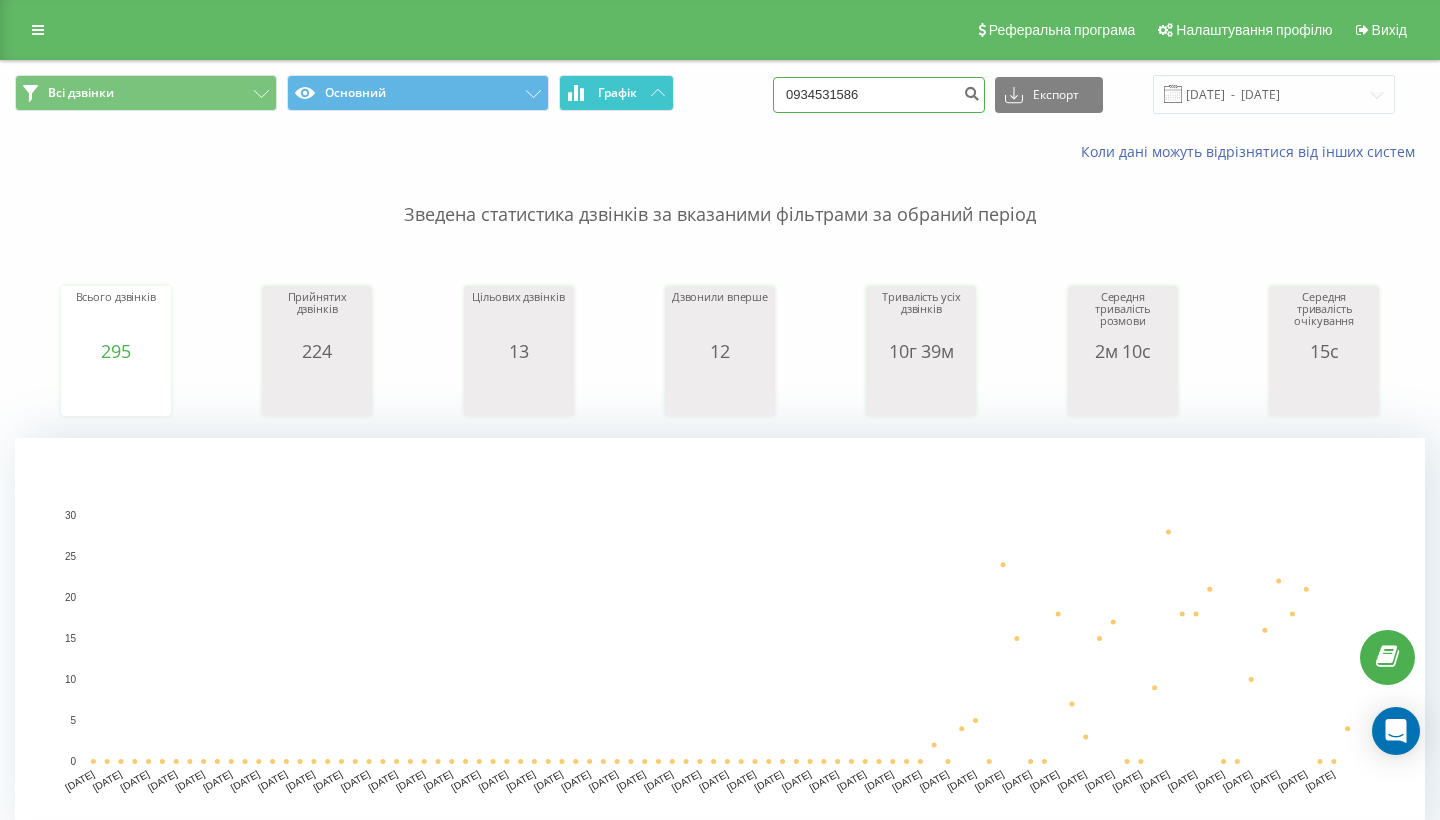 drag, startPoint x: 931, startPoint y: 110, endPoint x: 669, endPoint y: 109, distance: 262.00192 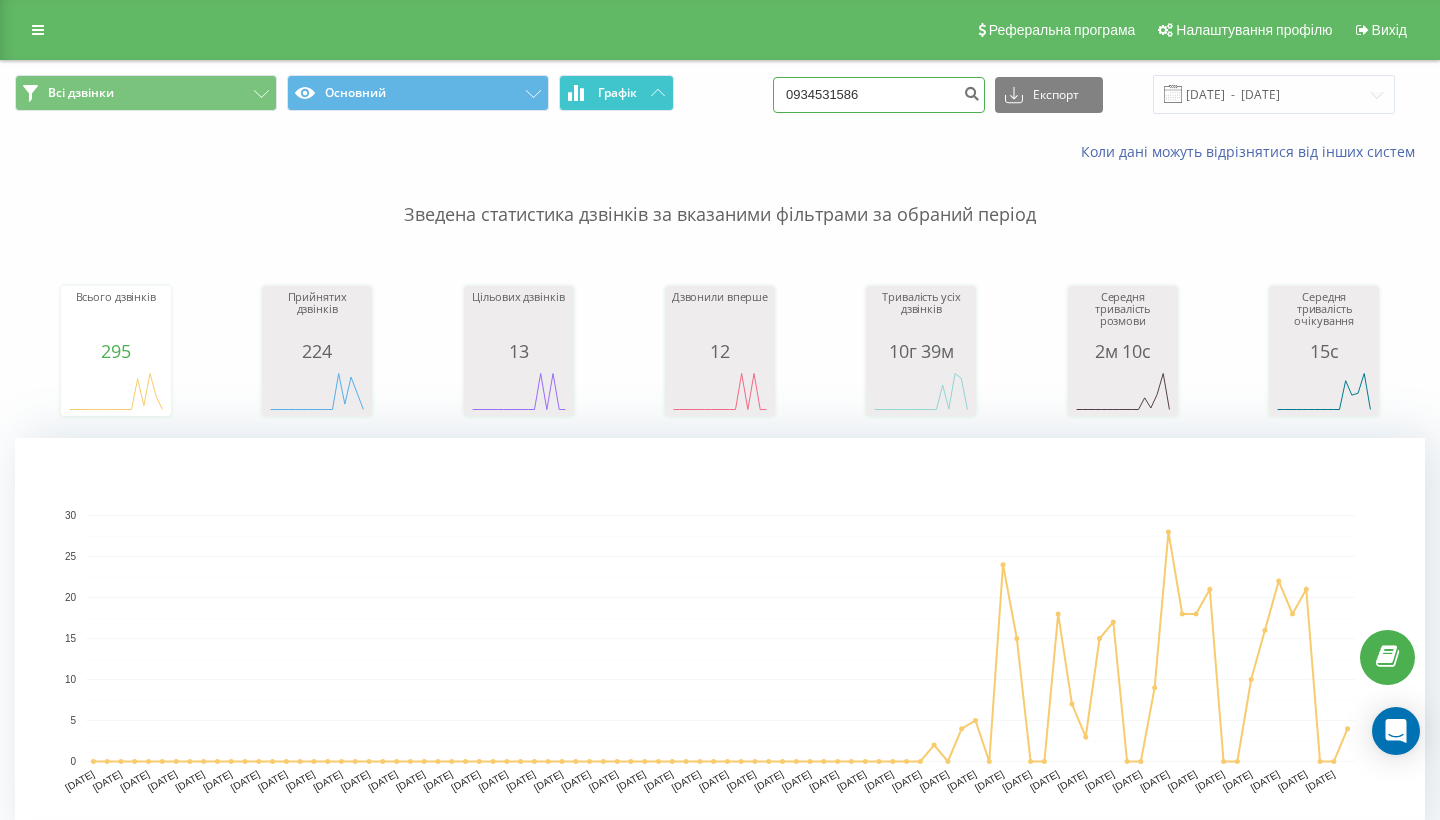 click on "Всі дзвінки Основний Графік 0934531586 Експорт .csv .xls .xlsx 21.04.2025  -  21.07.2025" at bounding box center (720, 94) 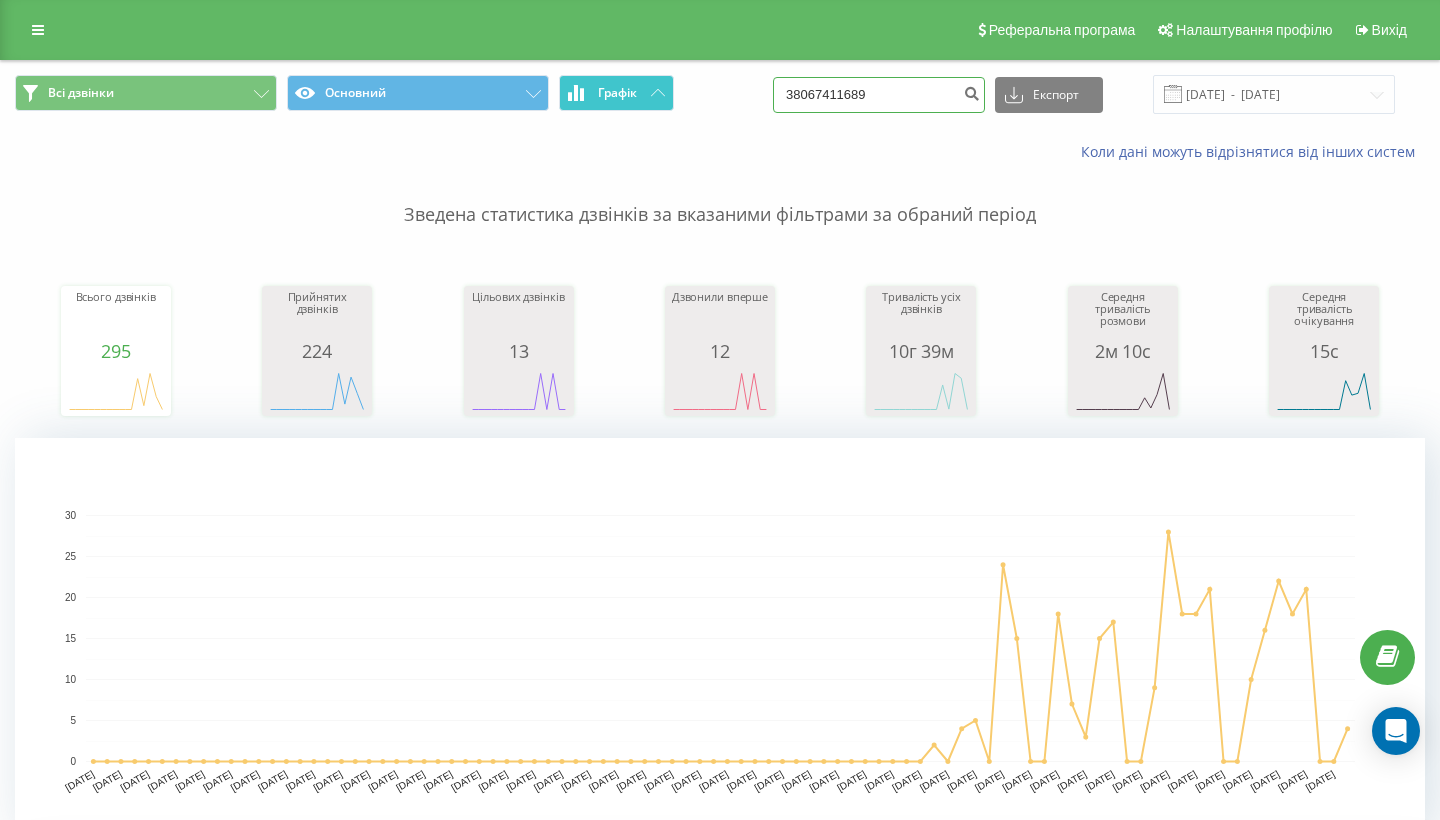 type on "380674116892" 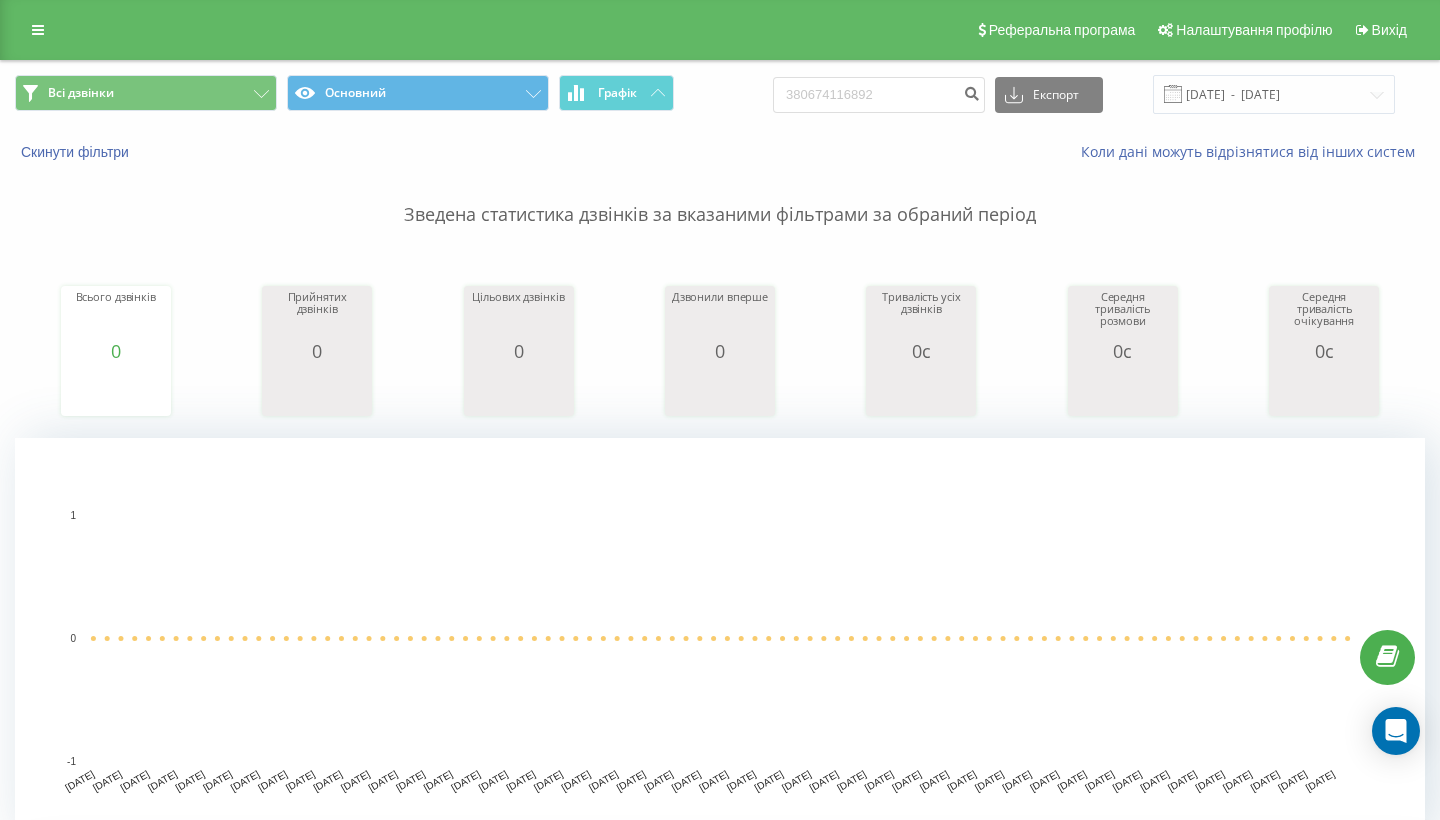 scroll, scrollTop: 278, scrollLeft: 0, axis: vertical 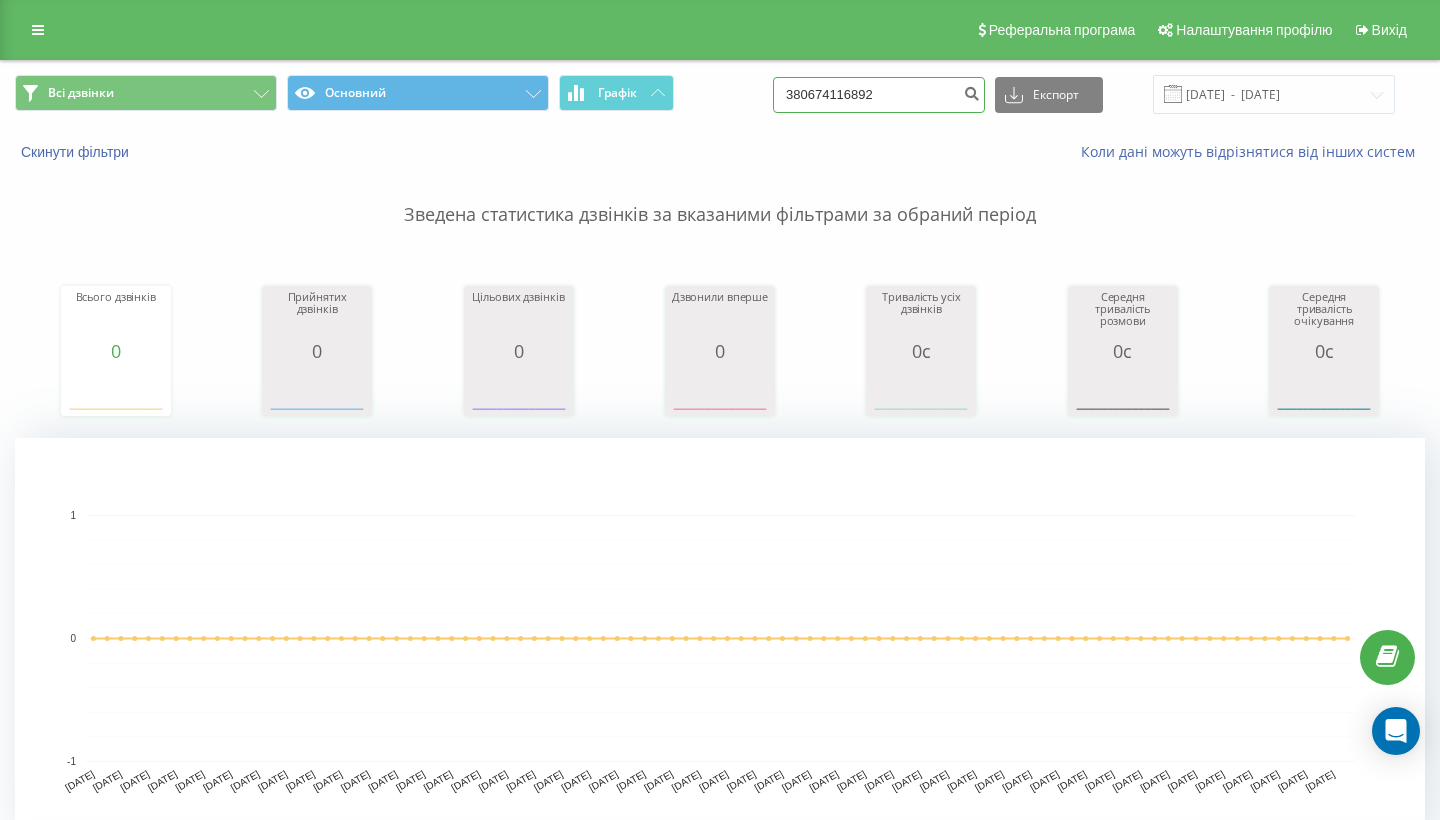click on "380674116892" at bounding box center [879, 95] 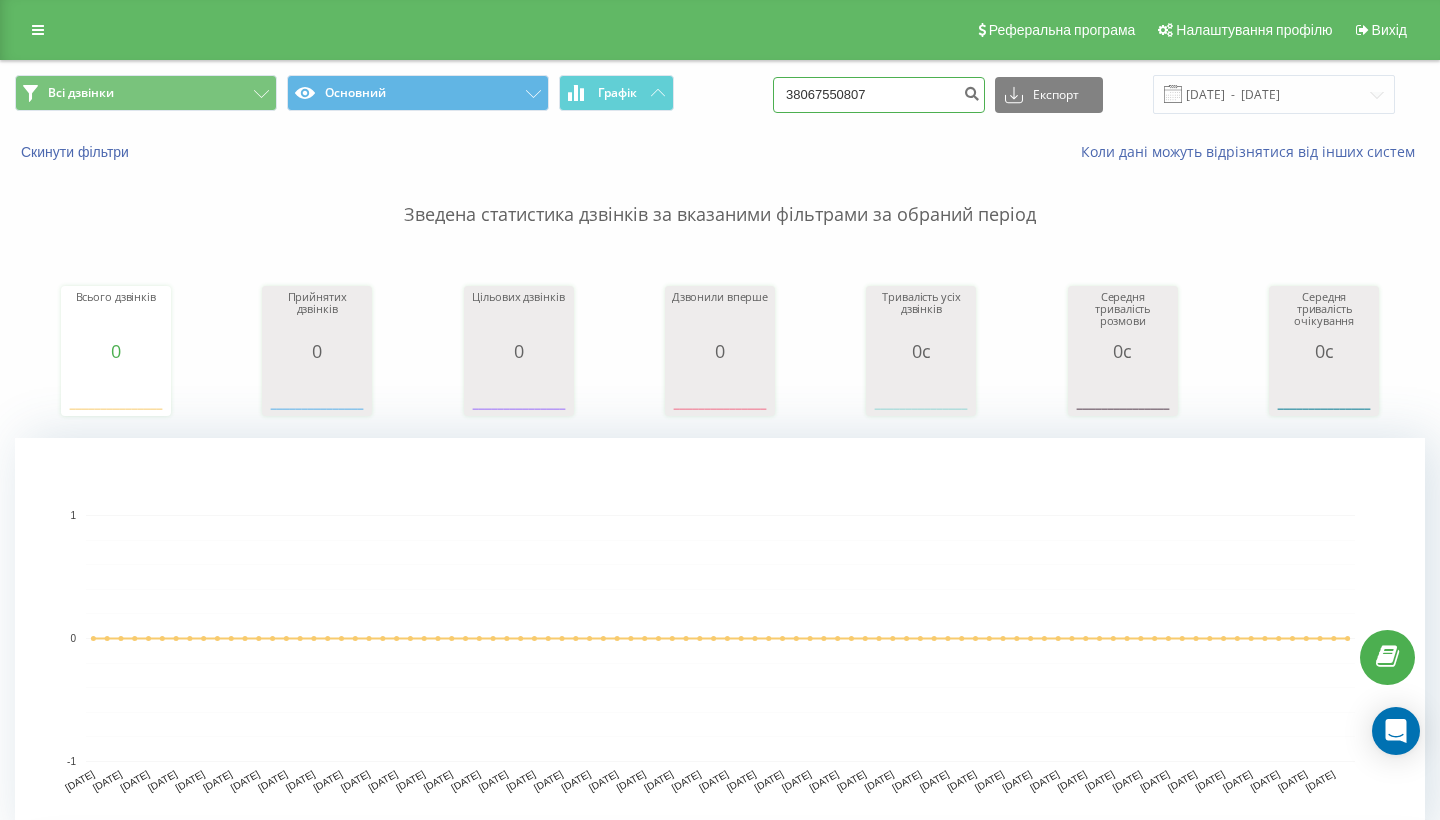type on "380675508071" 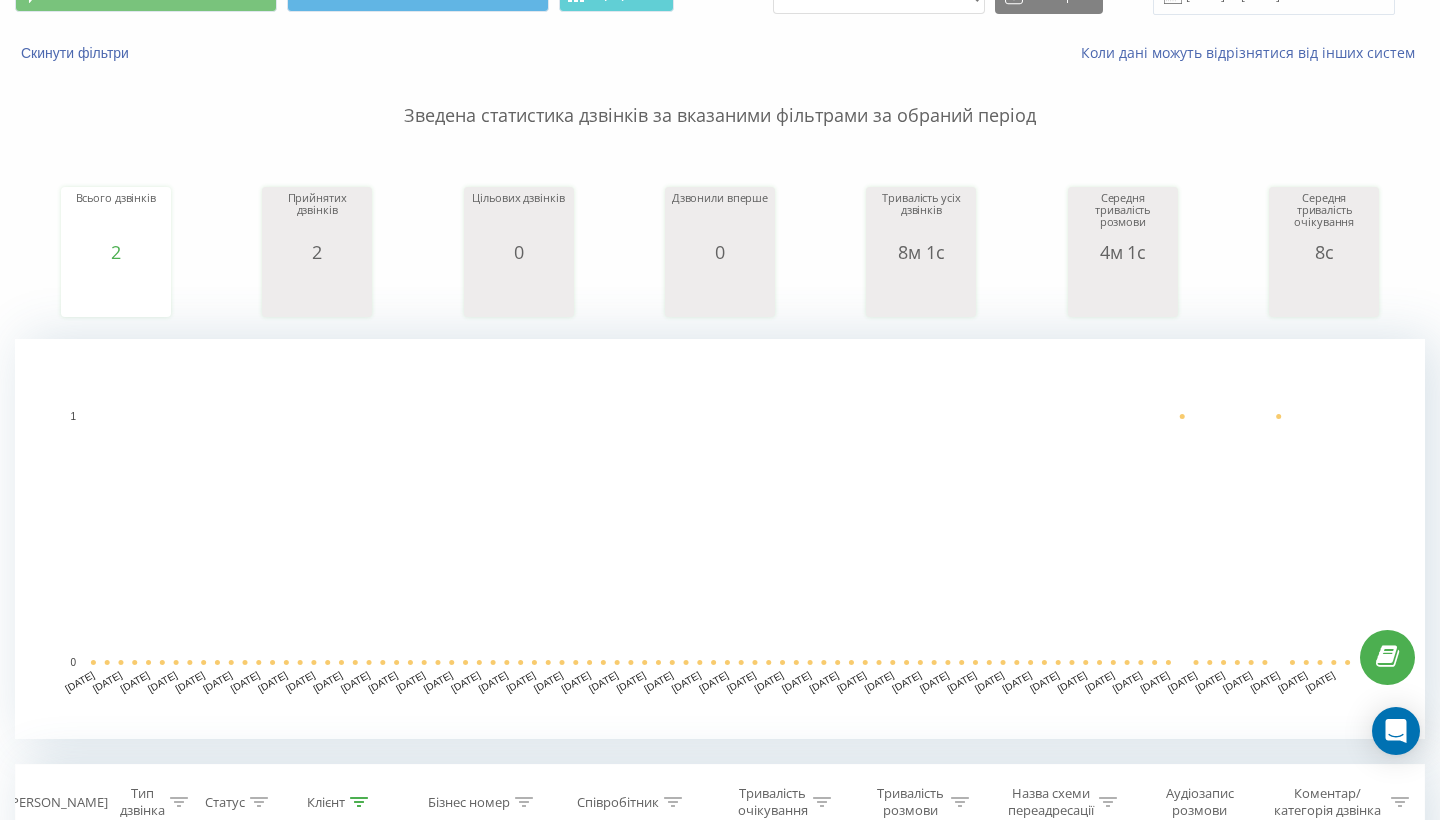 scroll, scrollTop: 99, scrollLeft: 0, axis: vertical 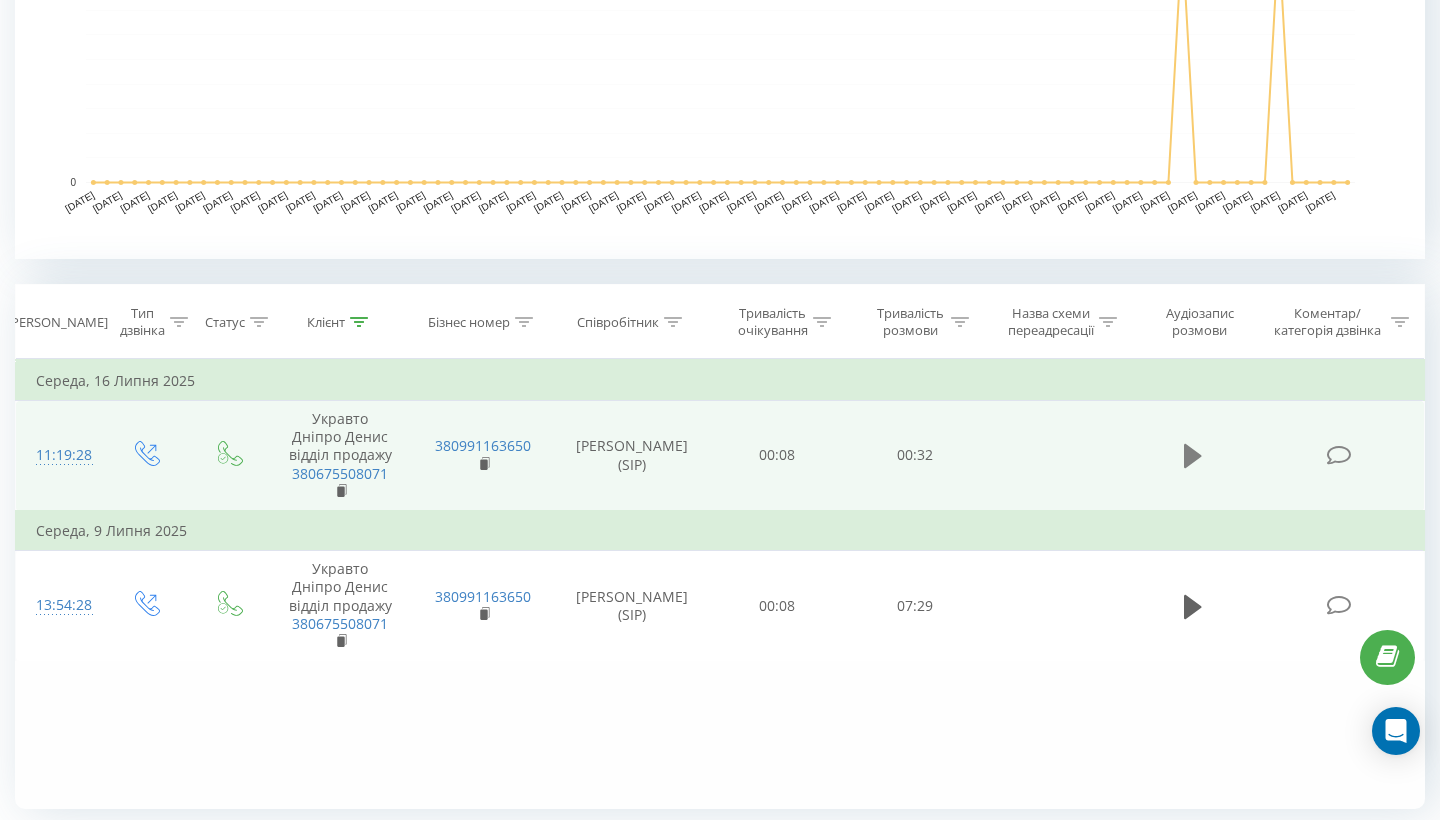 click 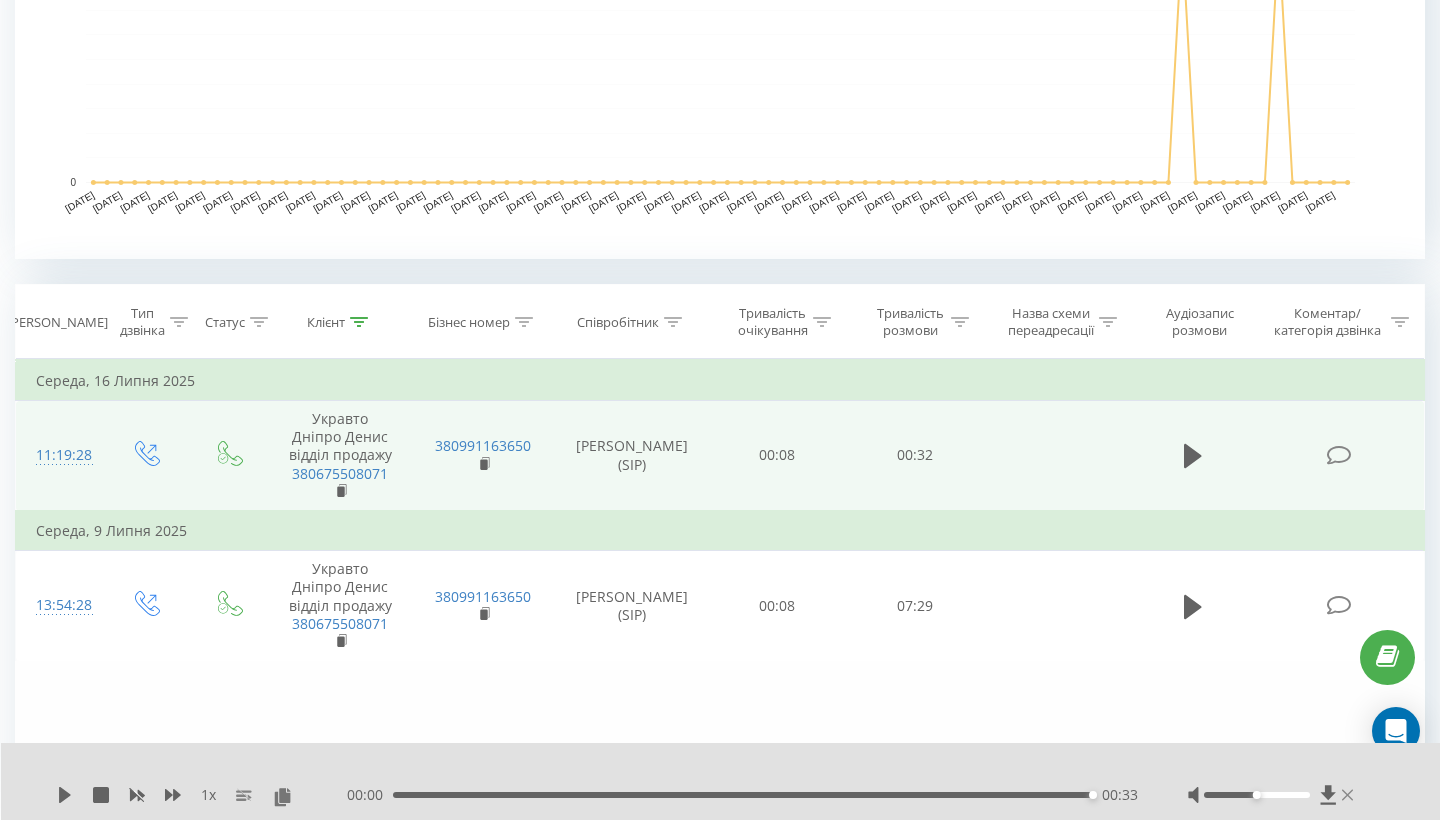 click 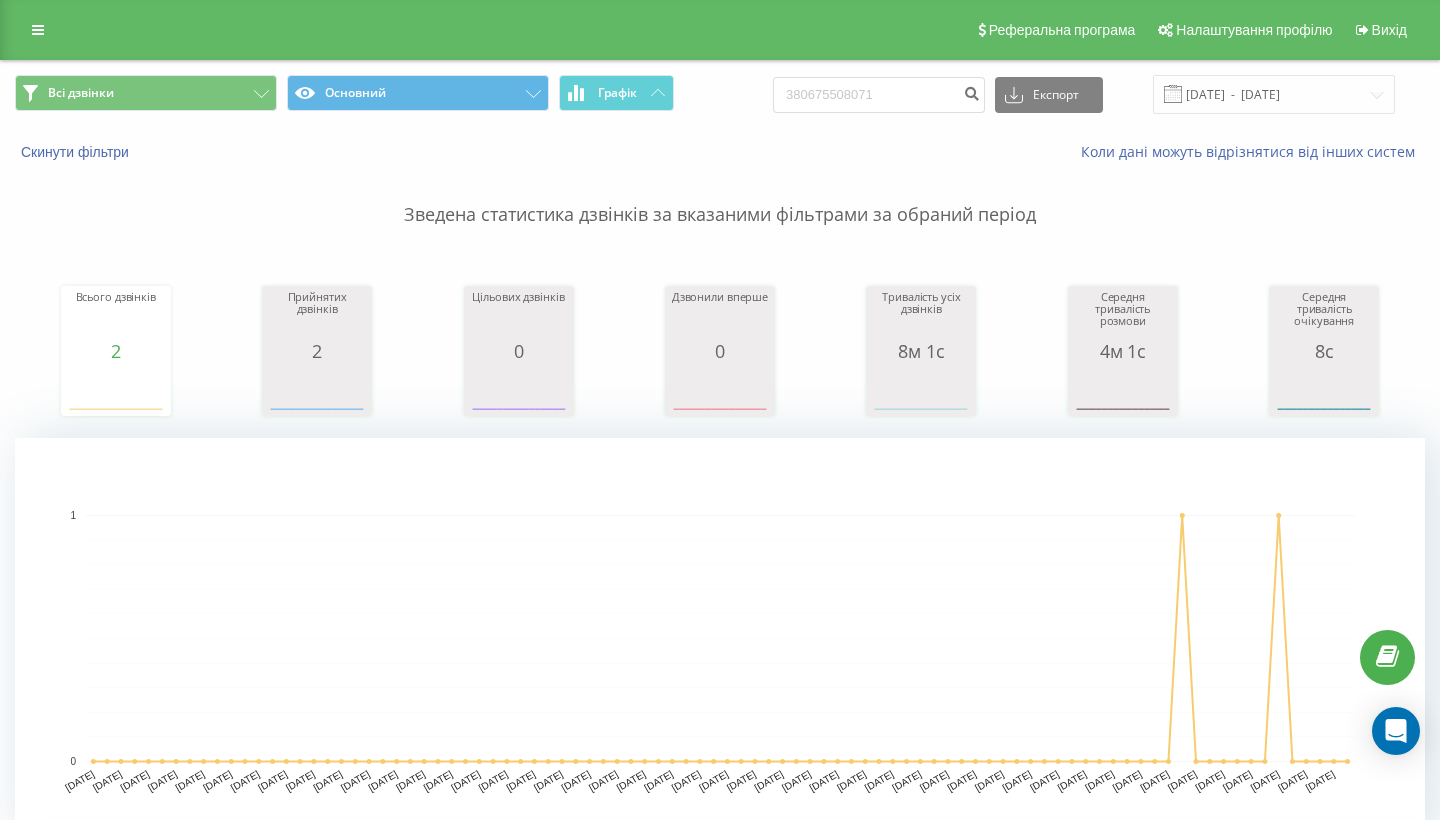 scroll, scrollTop: 0, scrollLeft: 0, axis: both 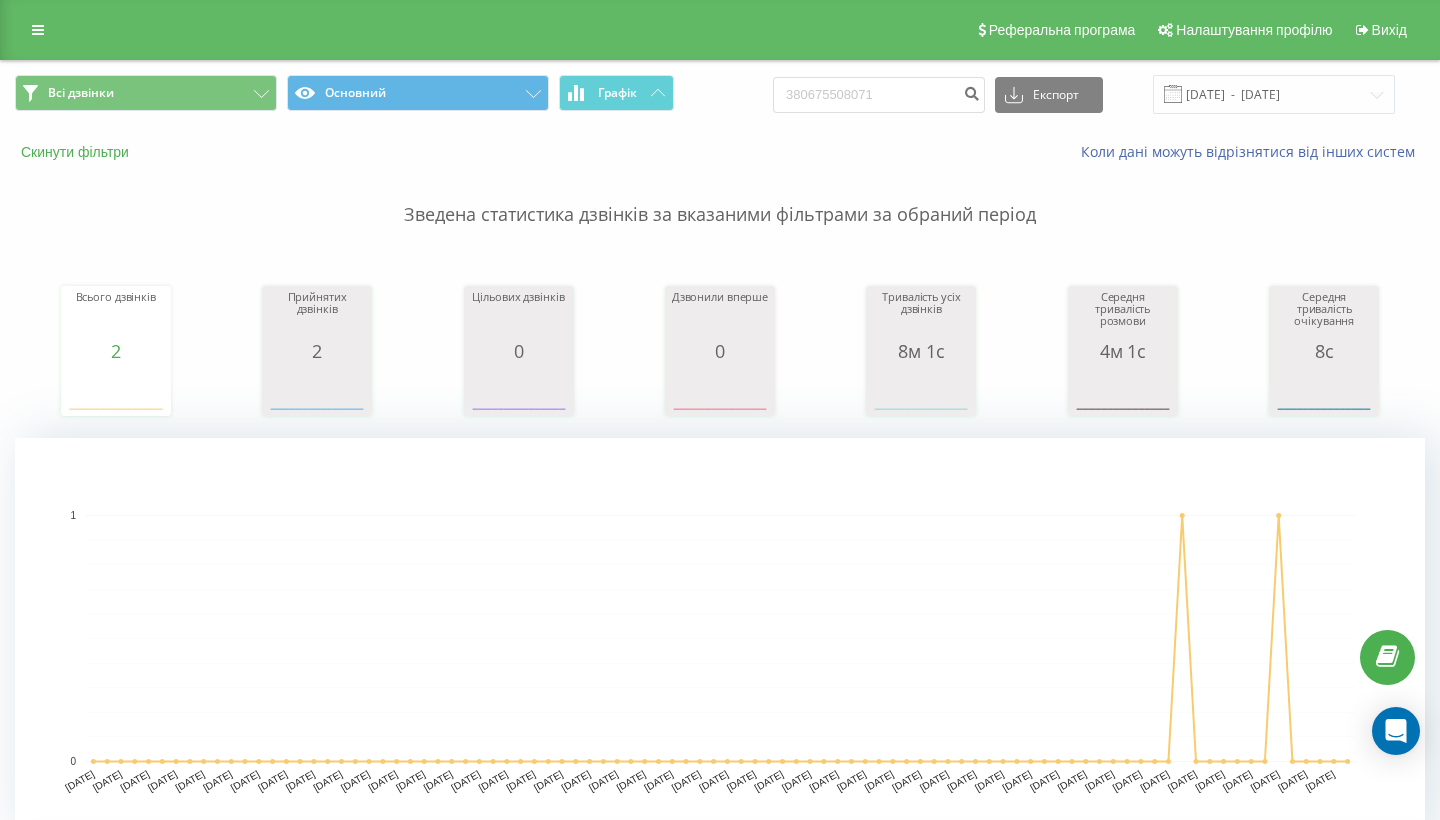 click on "Скинути фільтри" at bounding box center [77, 152] 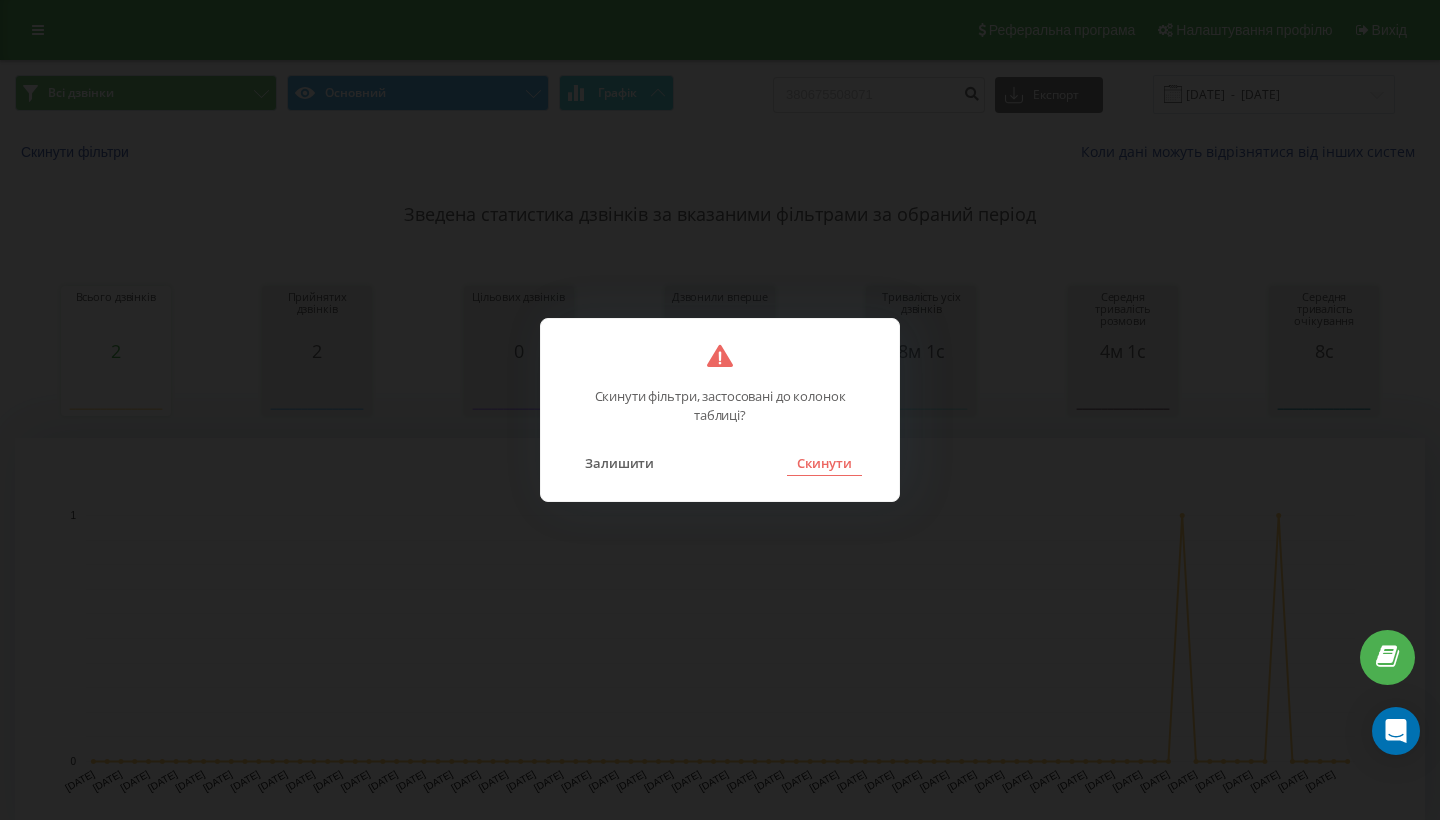 click on "Скинути" at bounding box center (824, 463) 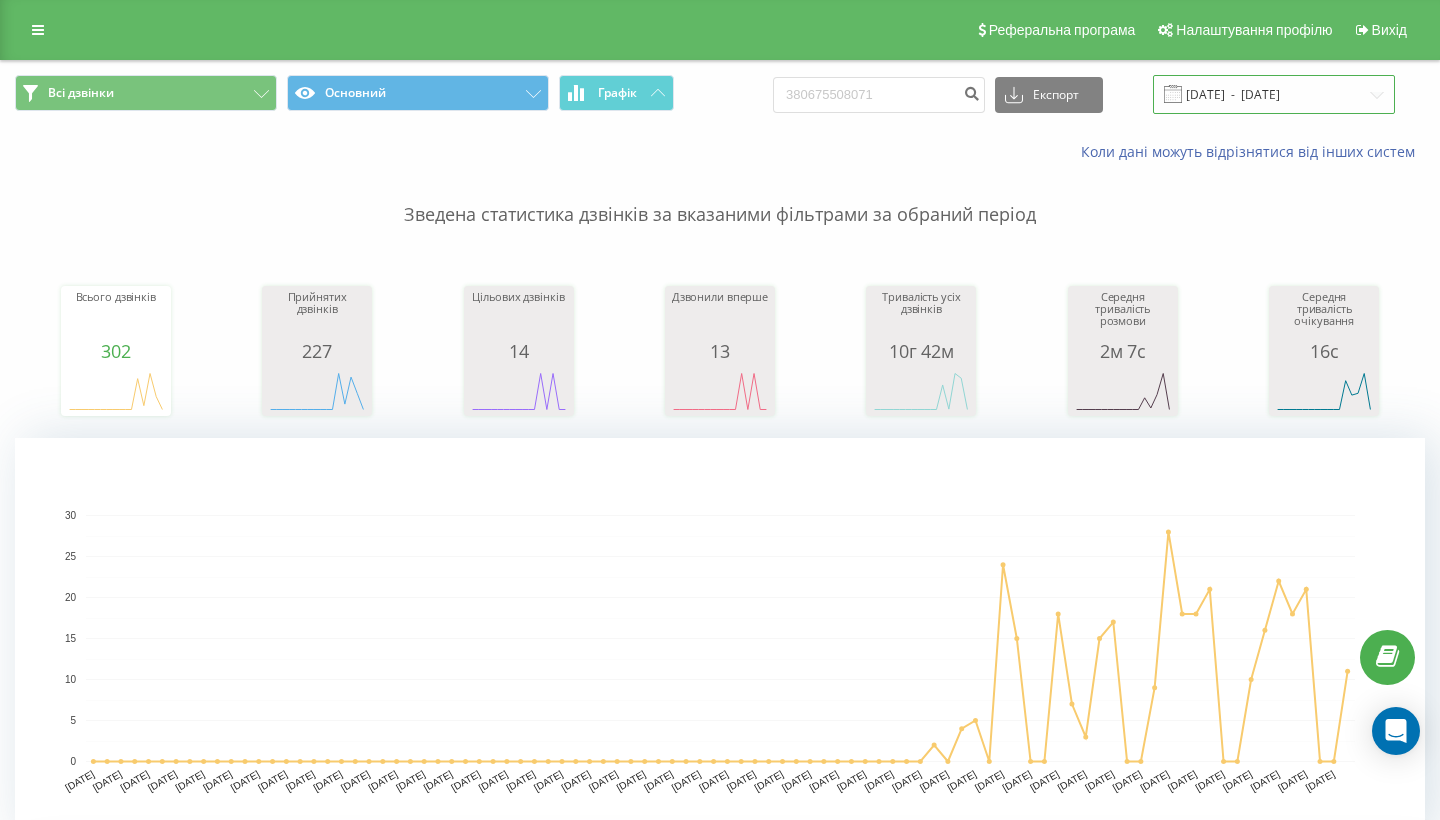 click on "[DATE]  -  [DATE]" at bounding box center [1274, 94] 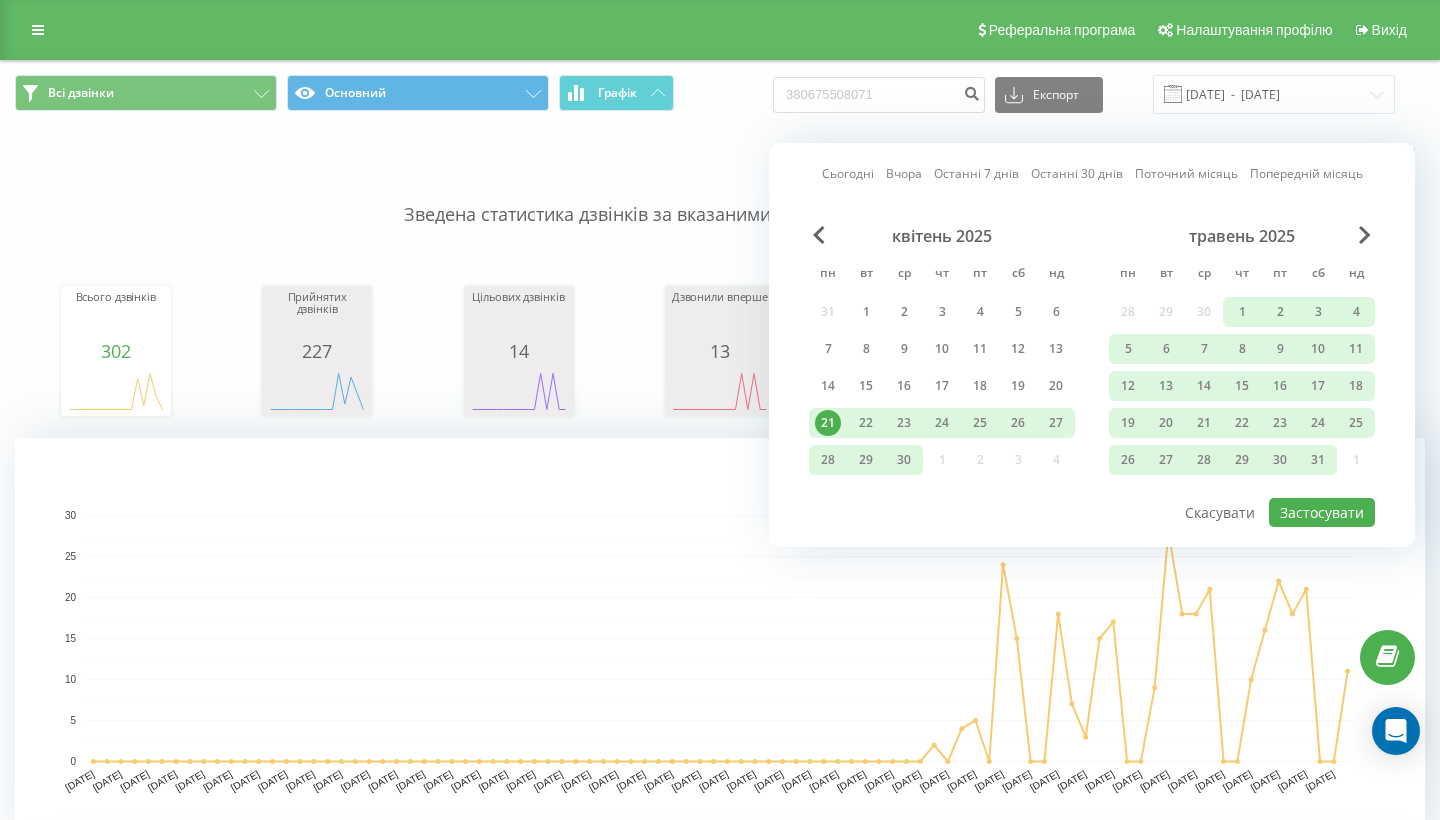 click on "травень 2025" at bounding box center (1242, 236) 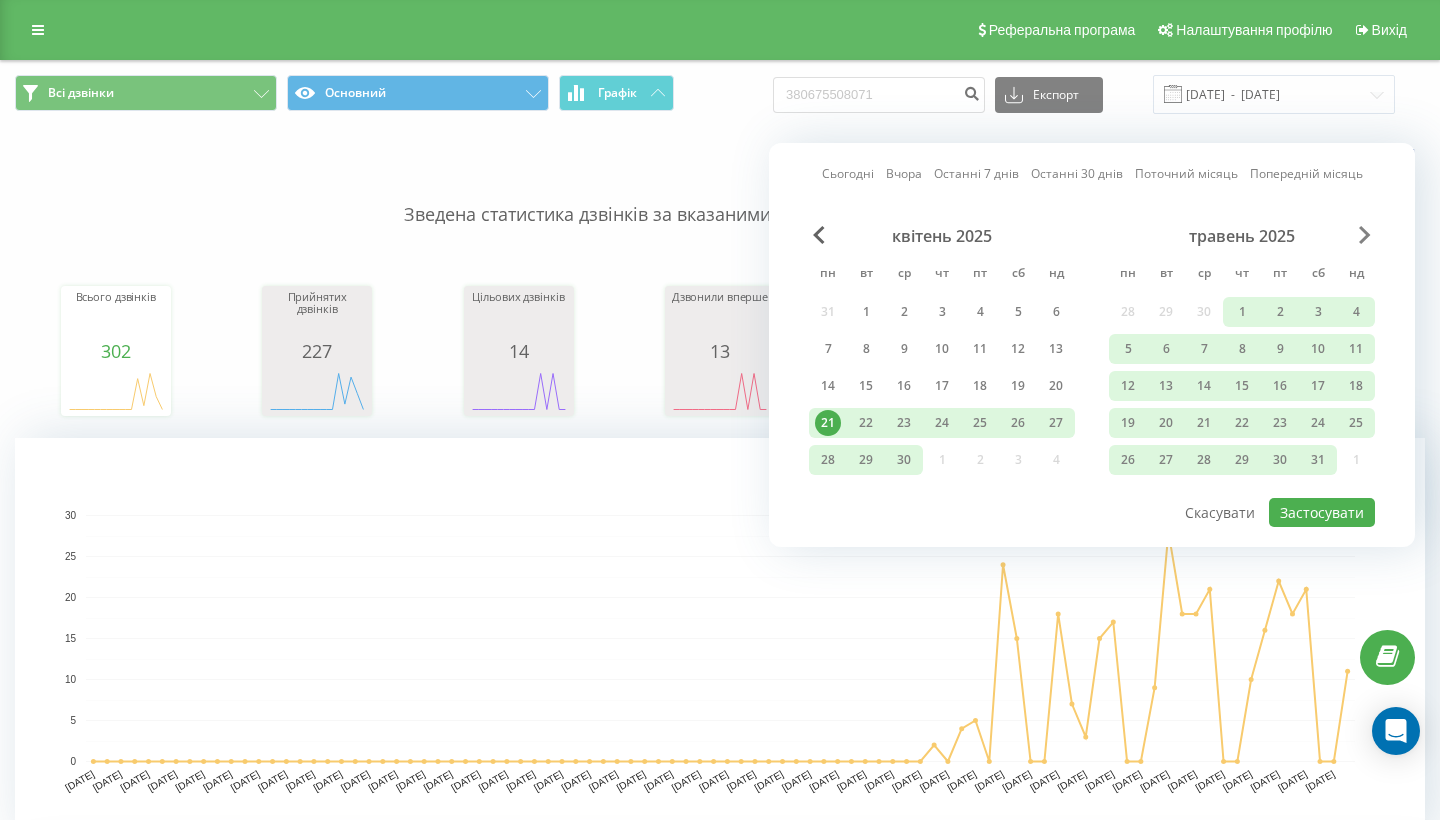 click at bounding box center (1365, 235) 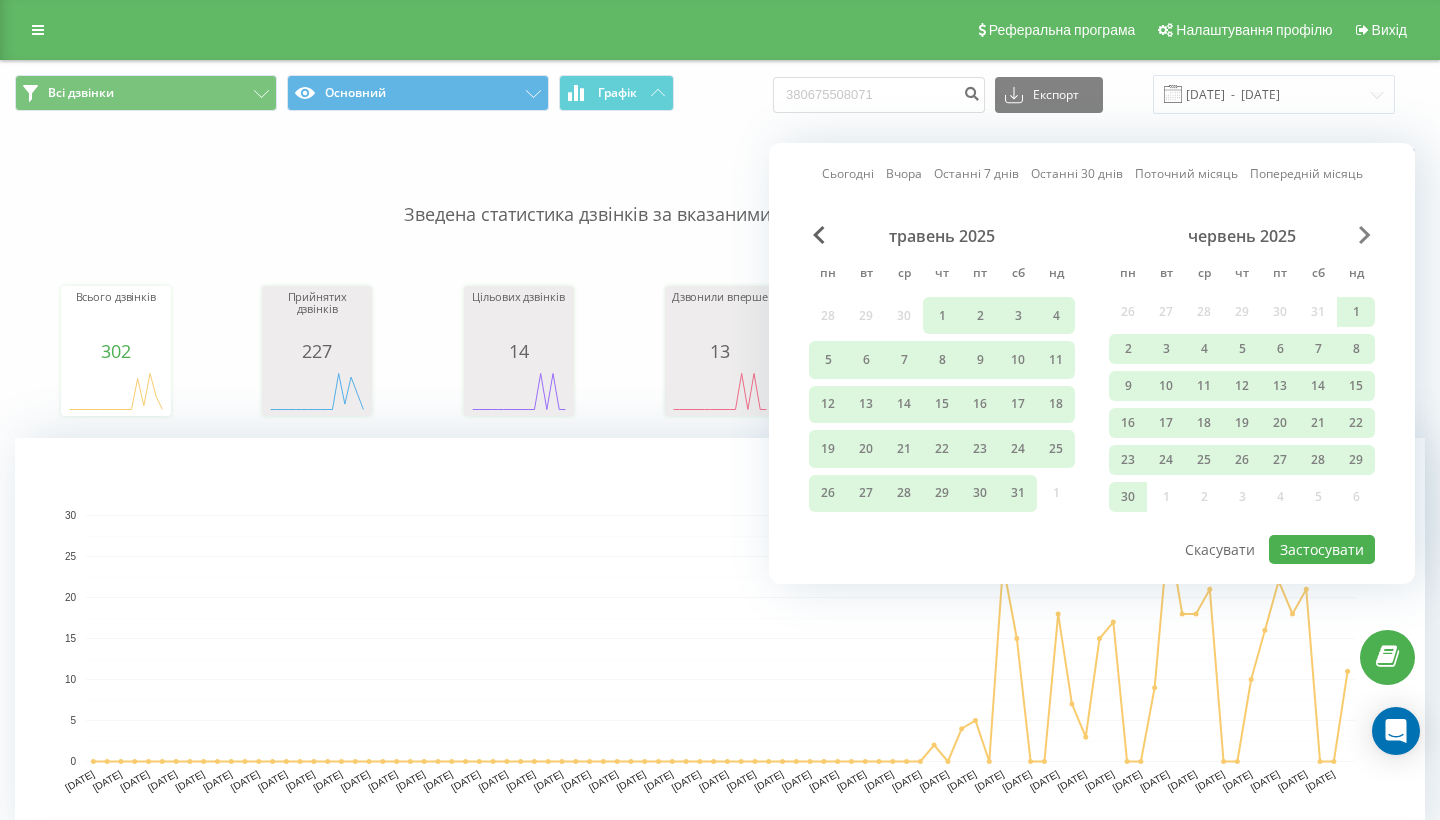 click at bounding box center (1365, 235) 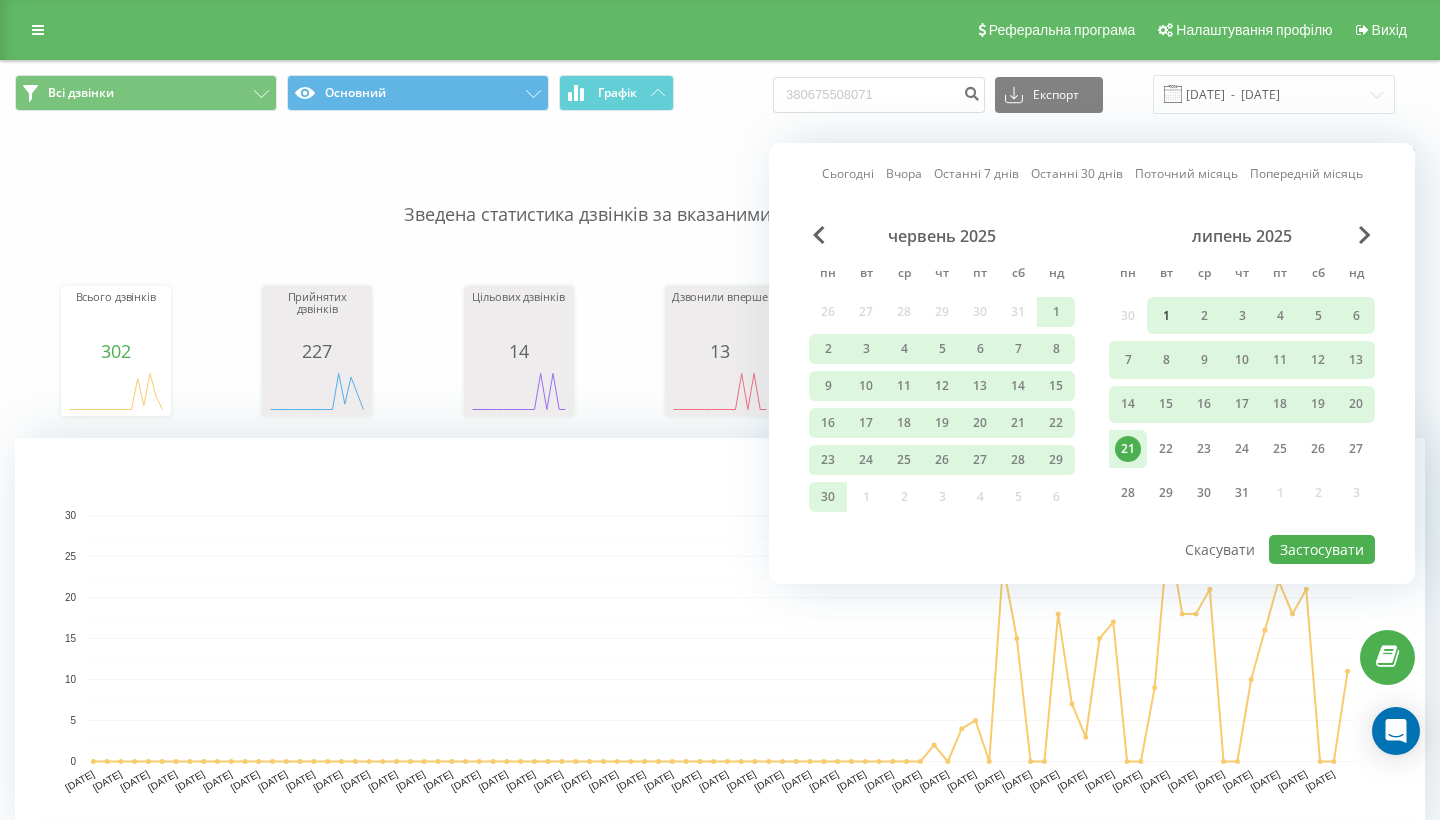 click on "1" at bounding box center [1166, 316] 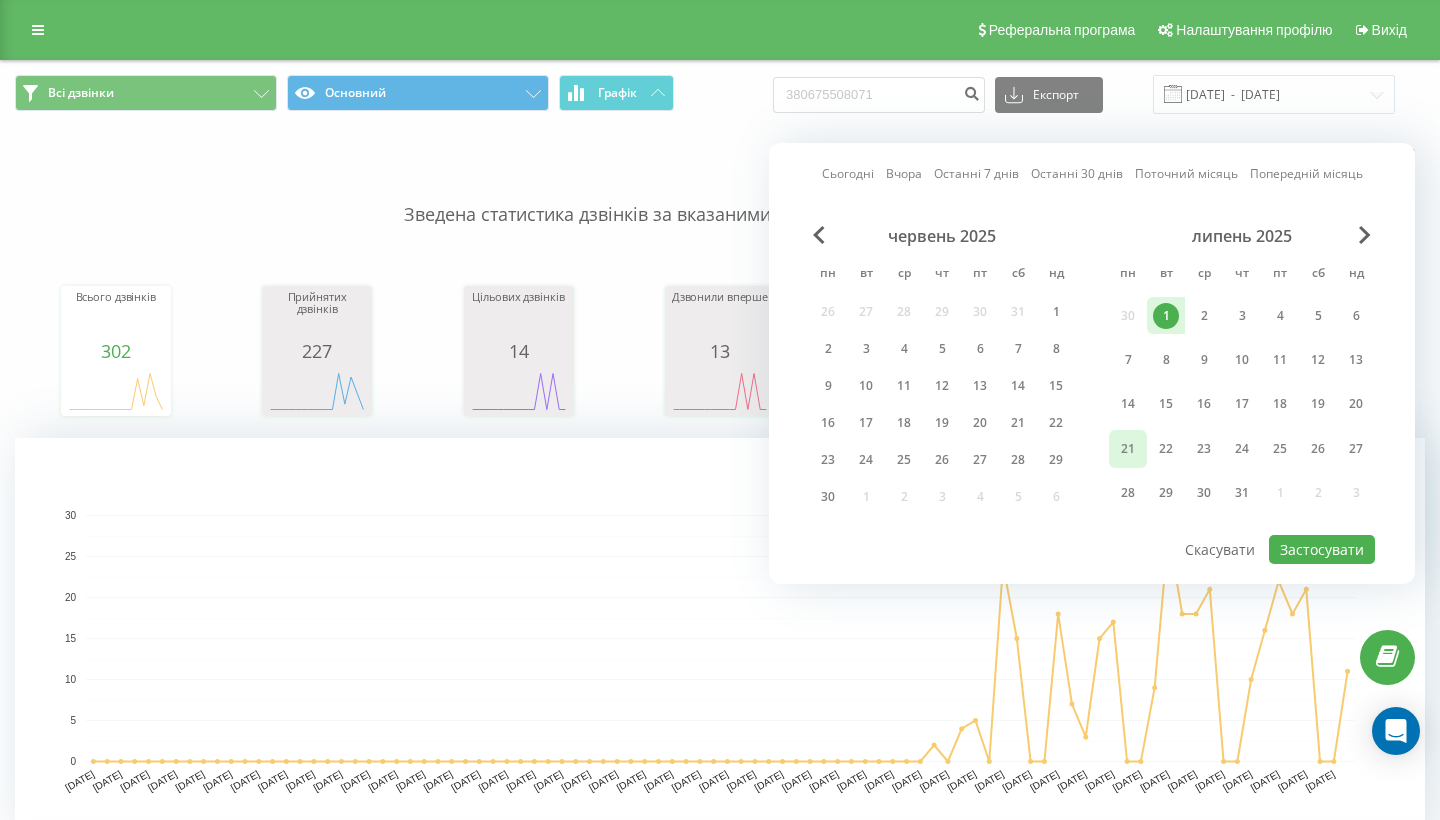 click on "21" at bounding box center (1128, 449) 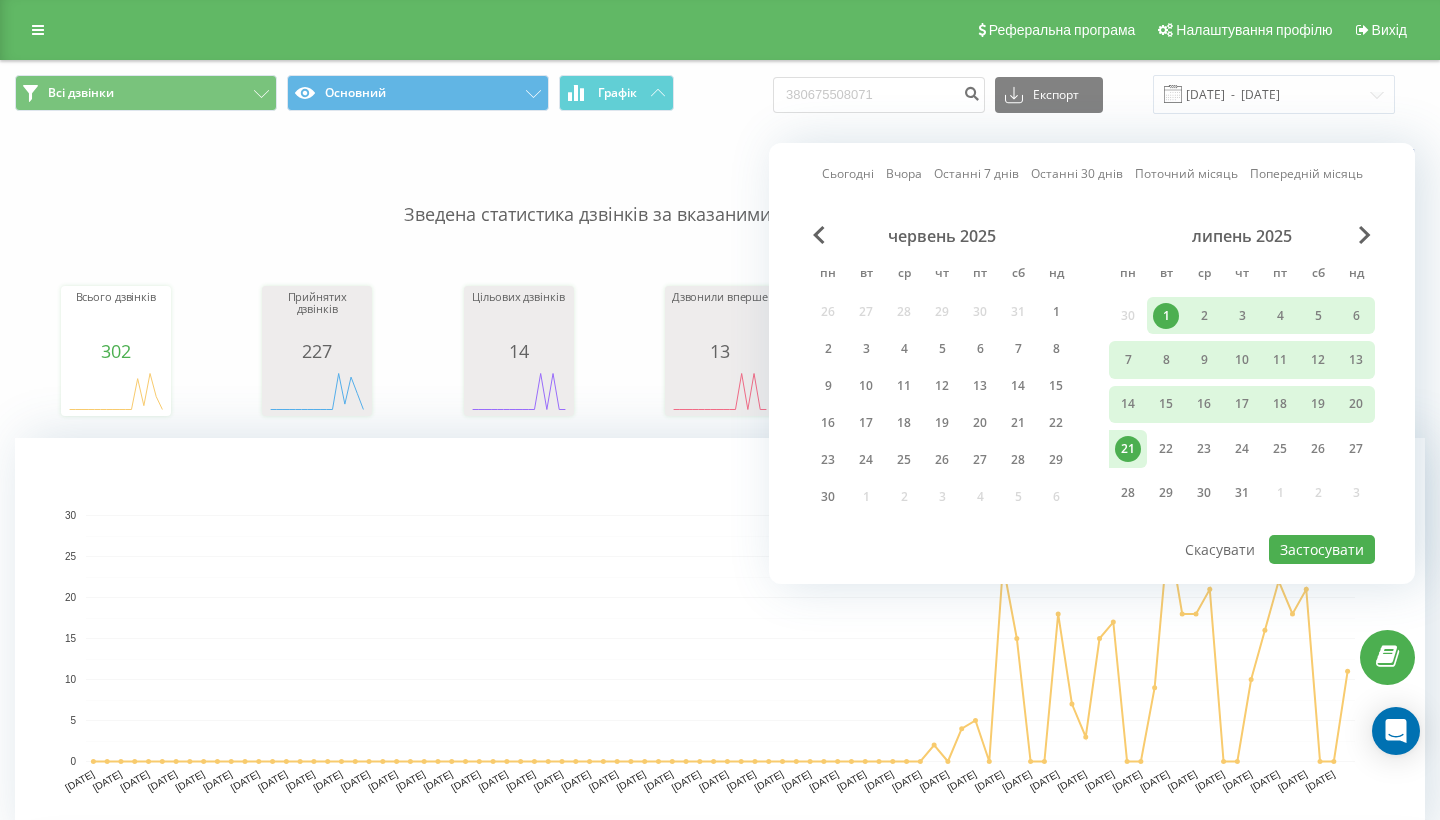 click on "21" at bounding box center (1128, 449) 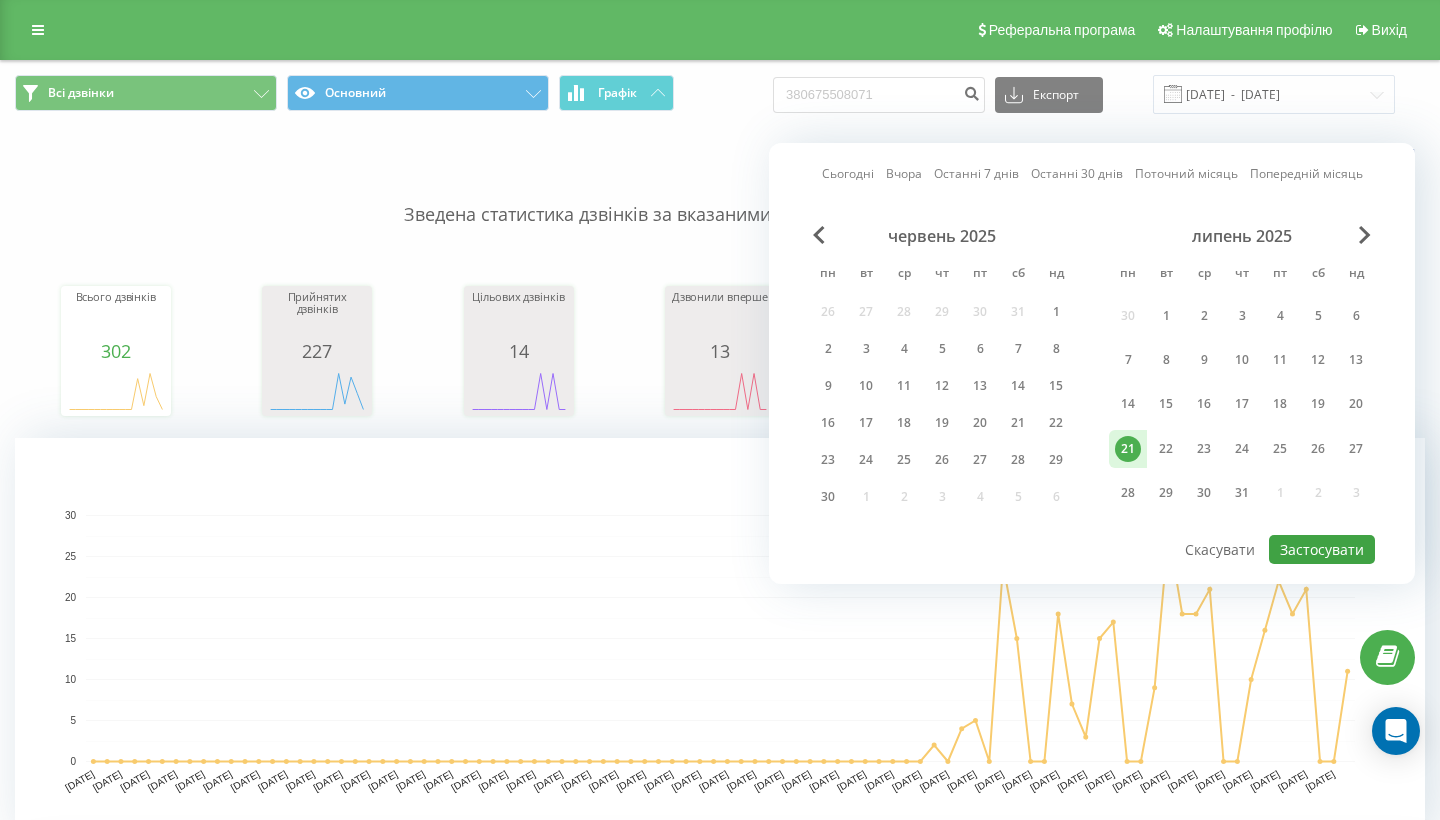 click on "Застосувати" at bounding box center (1322, 549) 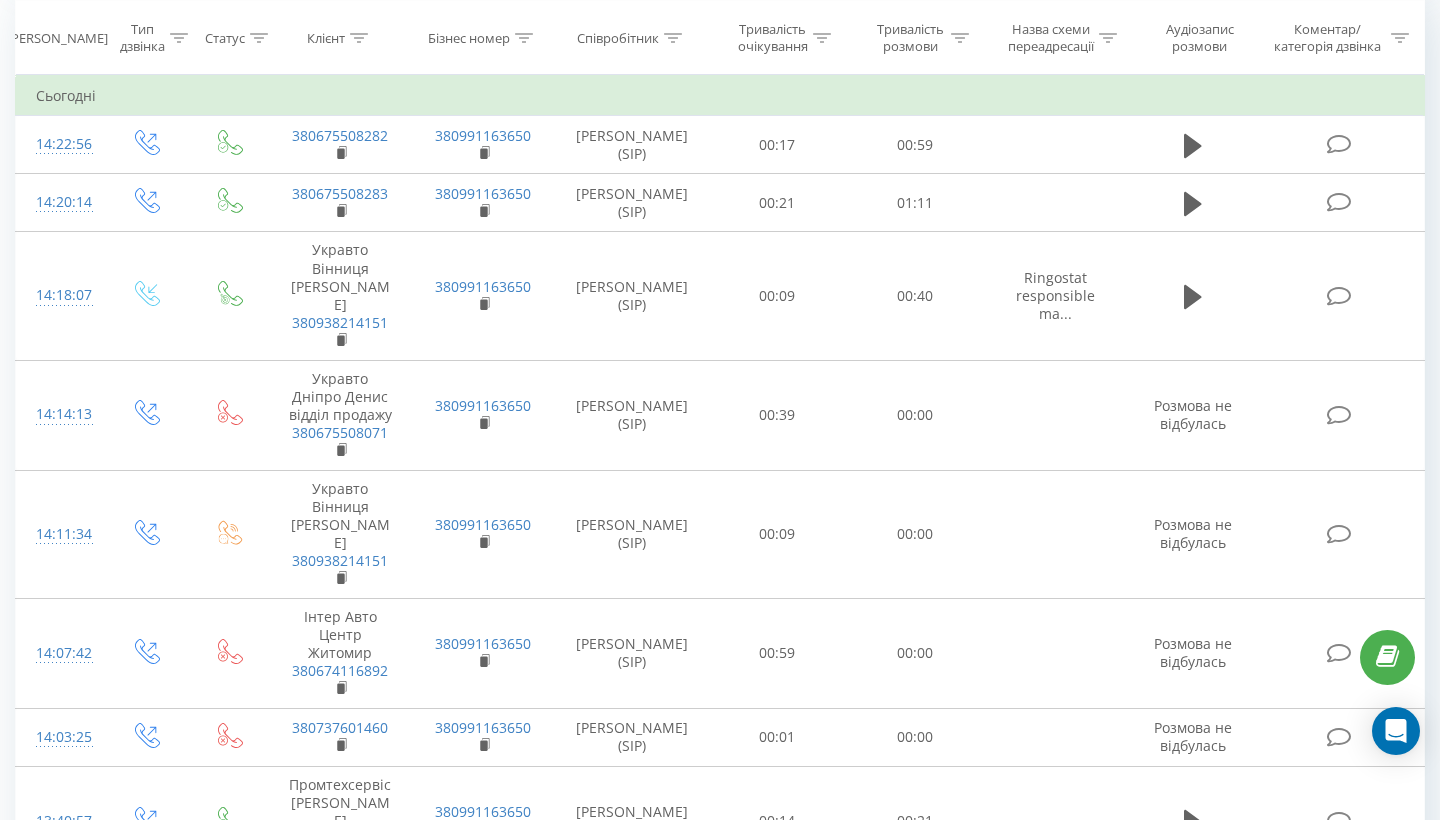 scroll, scrollTop: 866, scrollLeft: 0, axis: vertical 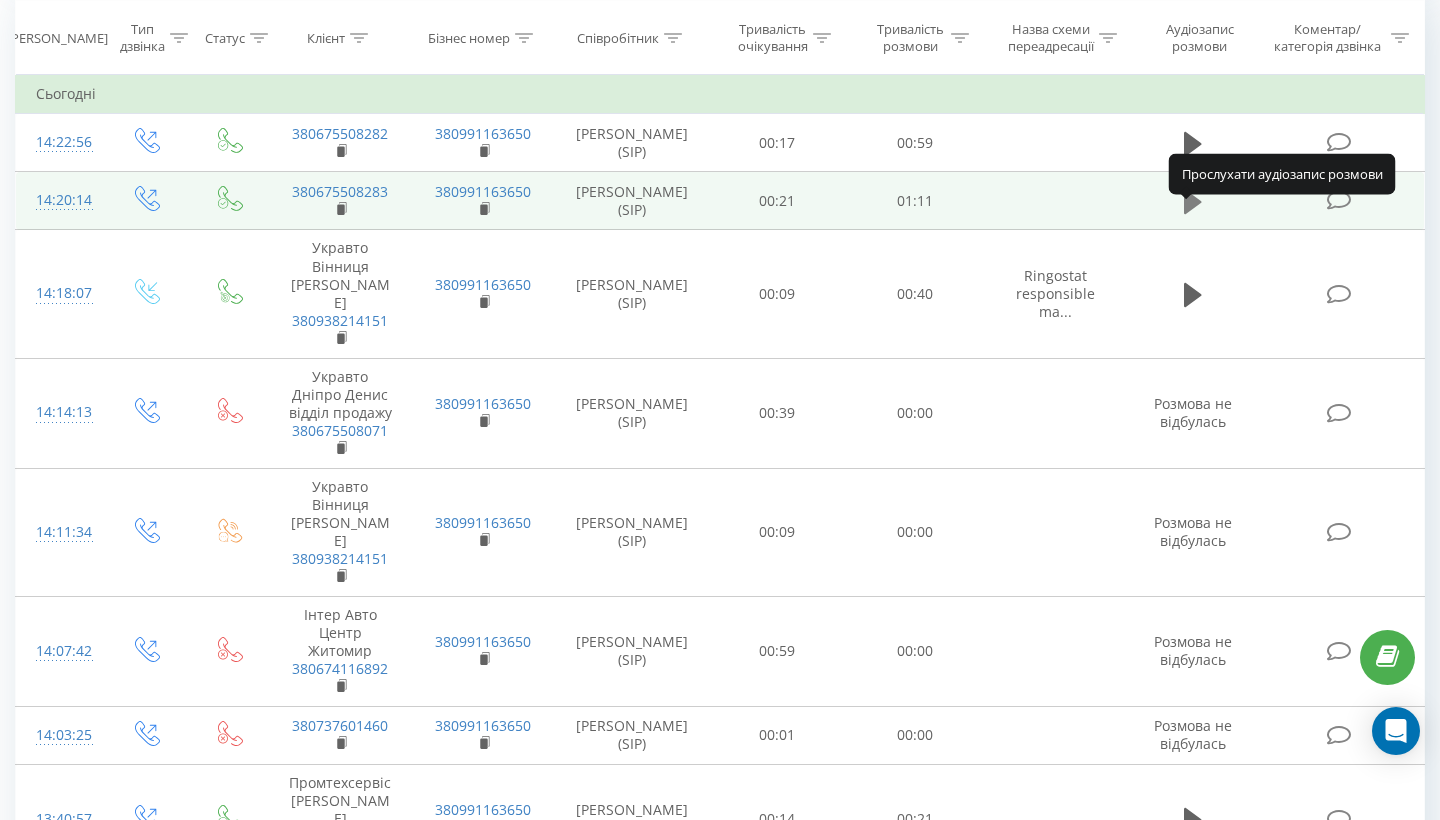 click 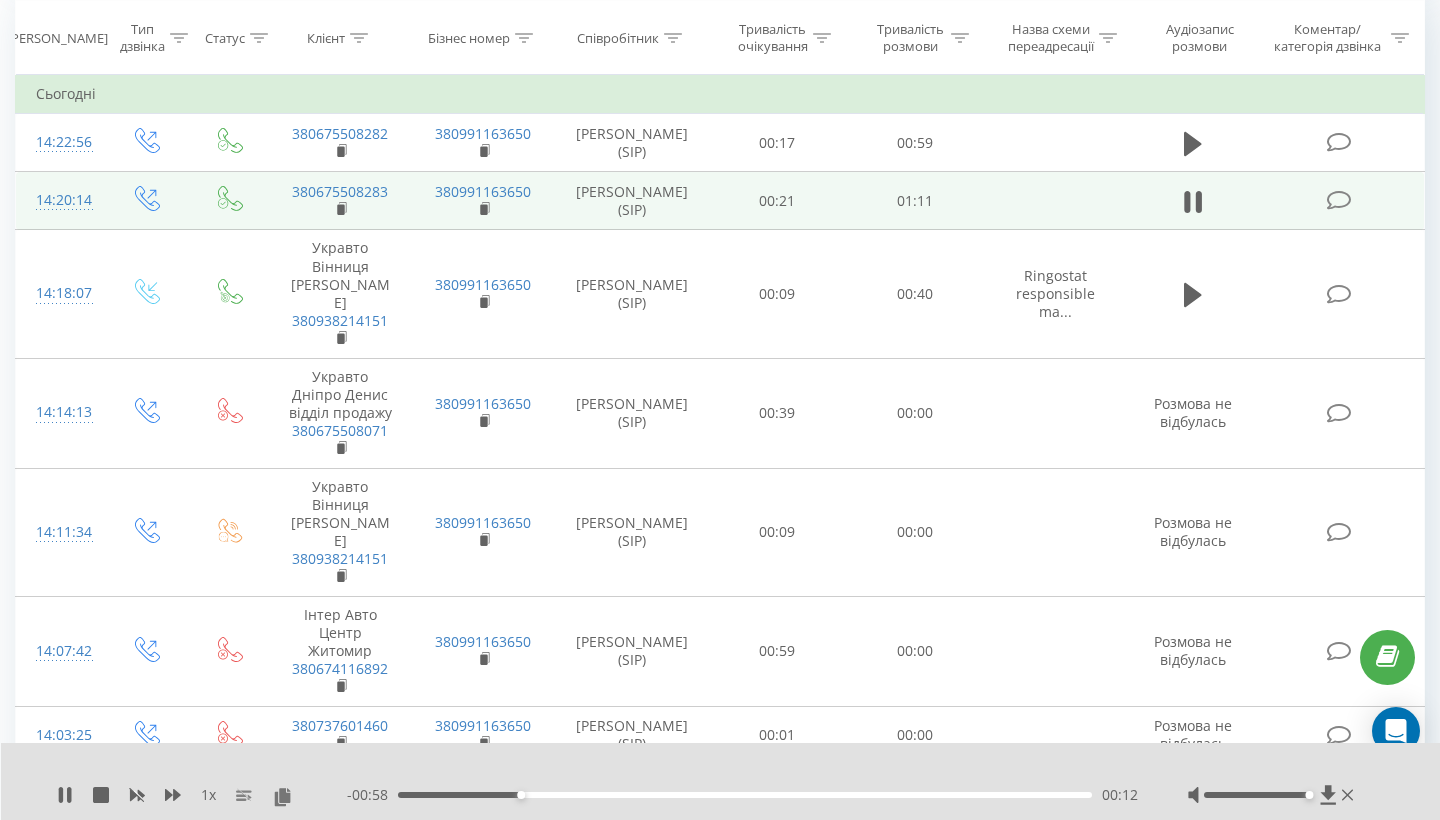 drag, startPoint x: 1256, startPoint y: 792, endPoint x: 1355, endPoint y: 819, distance: 102.61579 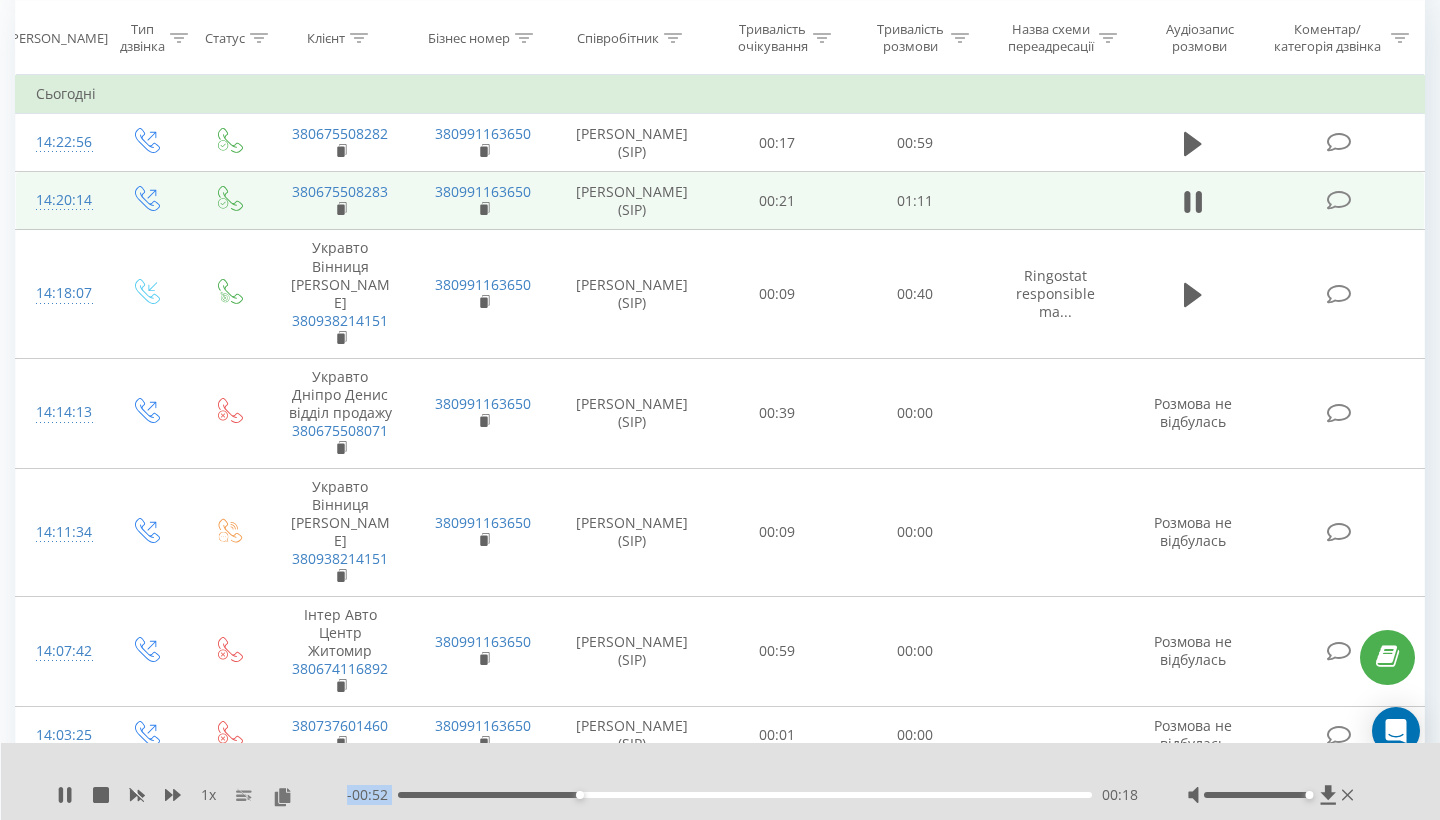 drag, startPoint x: 567, startPoint y: 798, endPoint x: 393, endPoint y: 780, distance: 174.92856 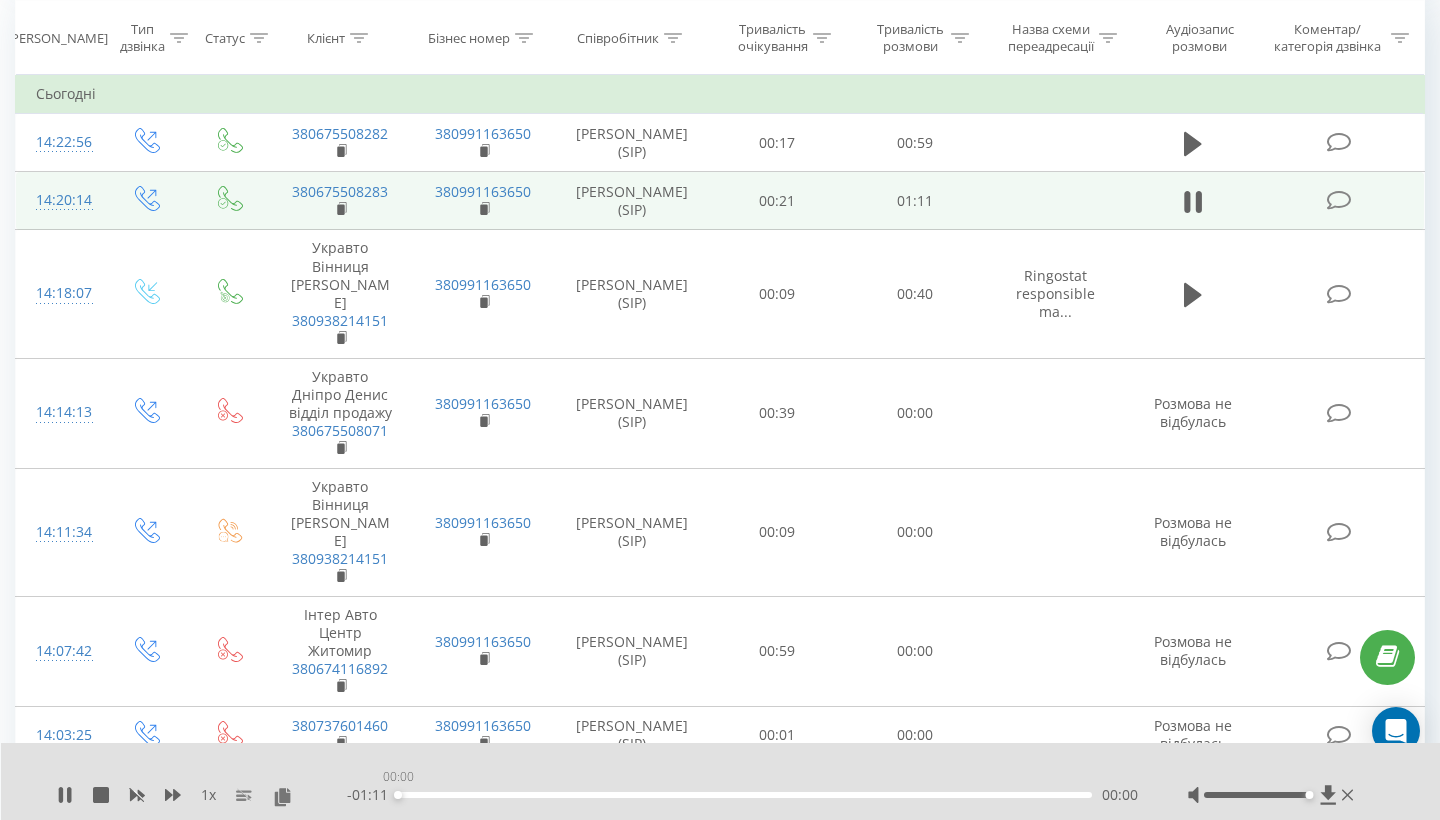 drag, startPoint x: 586, startPoint y: 794, endPoint x: 297, endPoint y: 774, distance: 289.69122 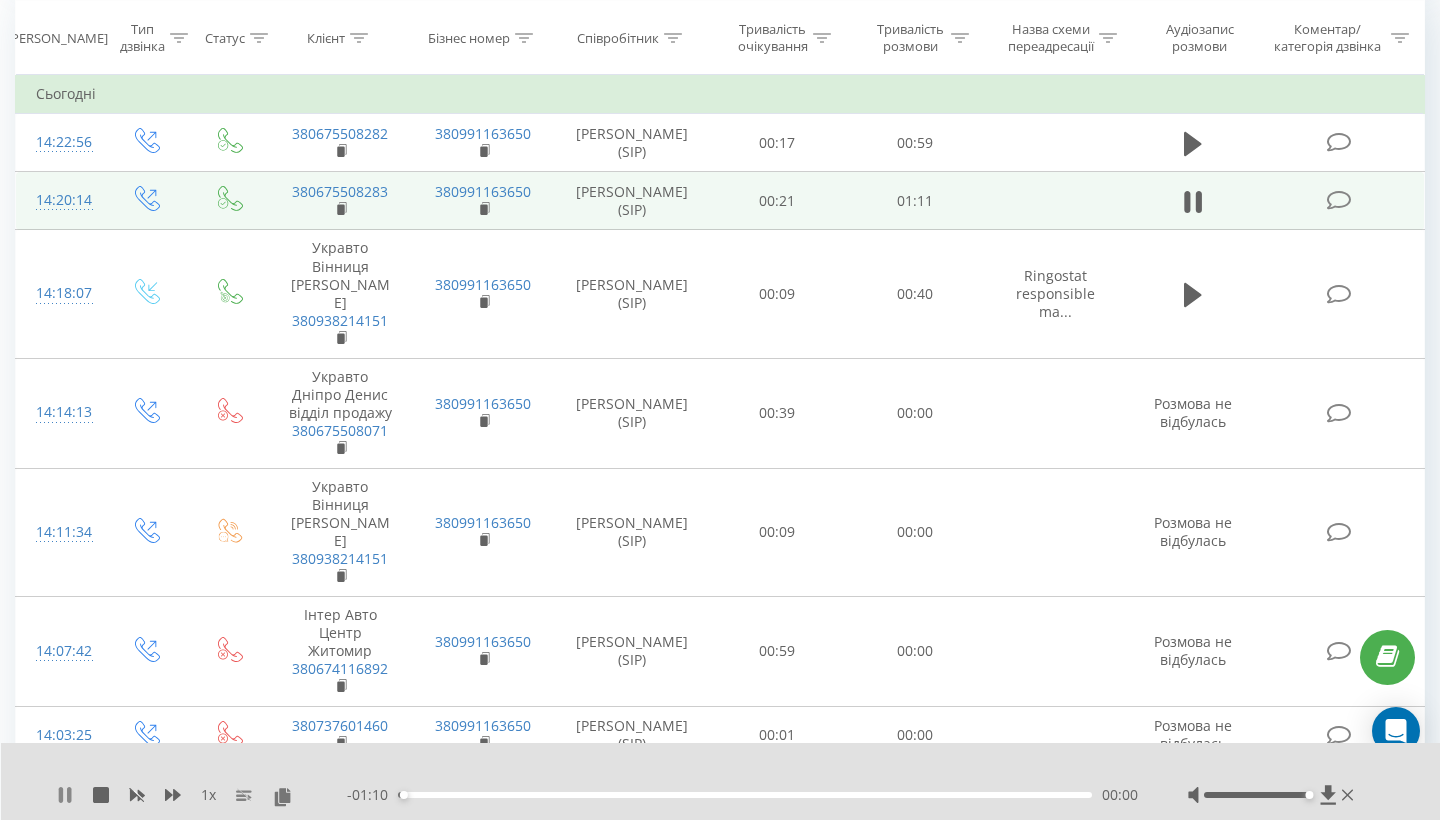click 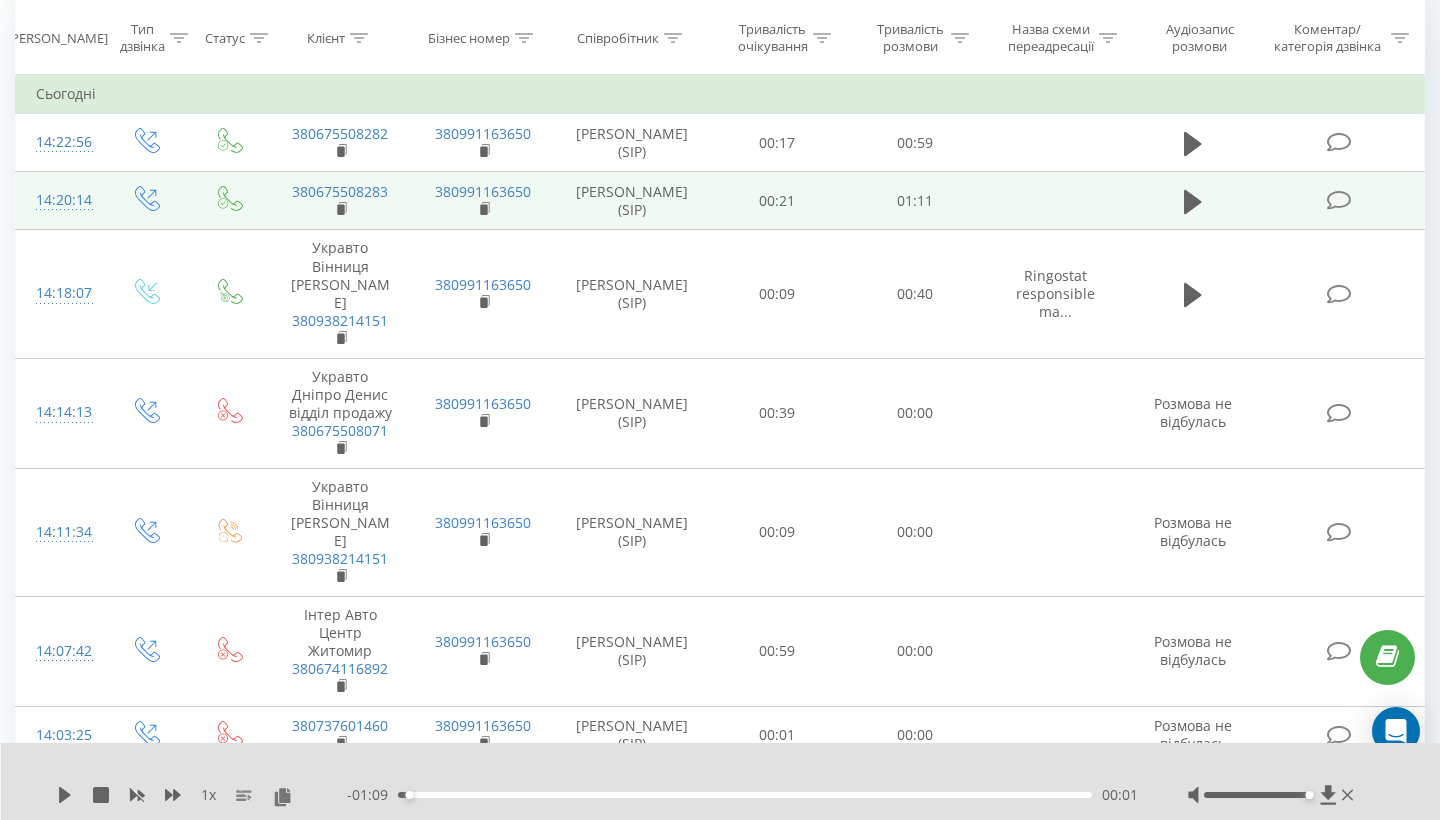 click 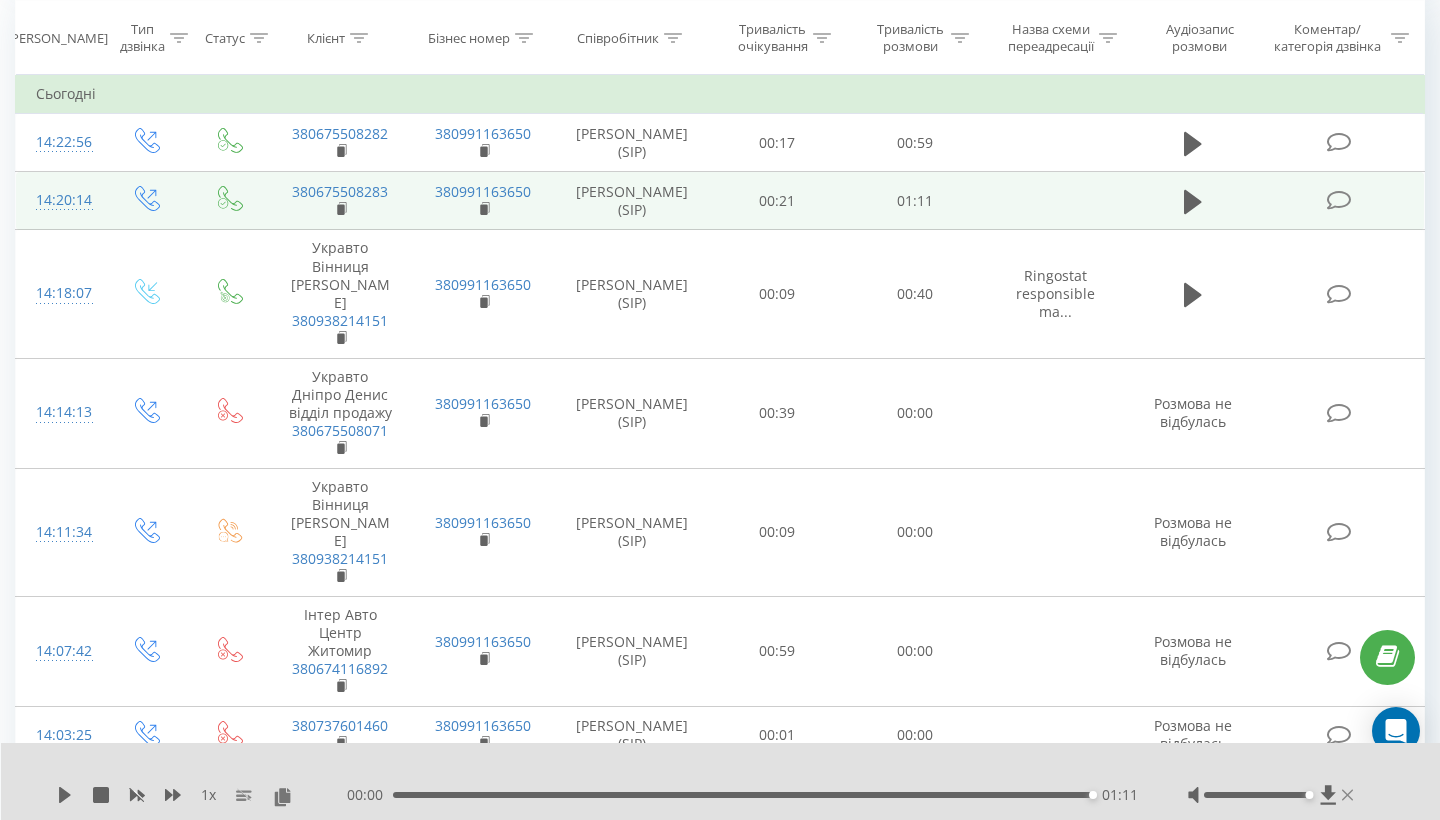 click 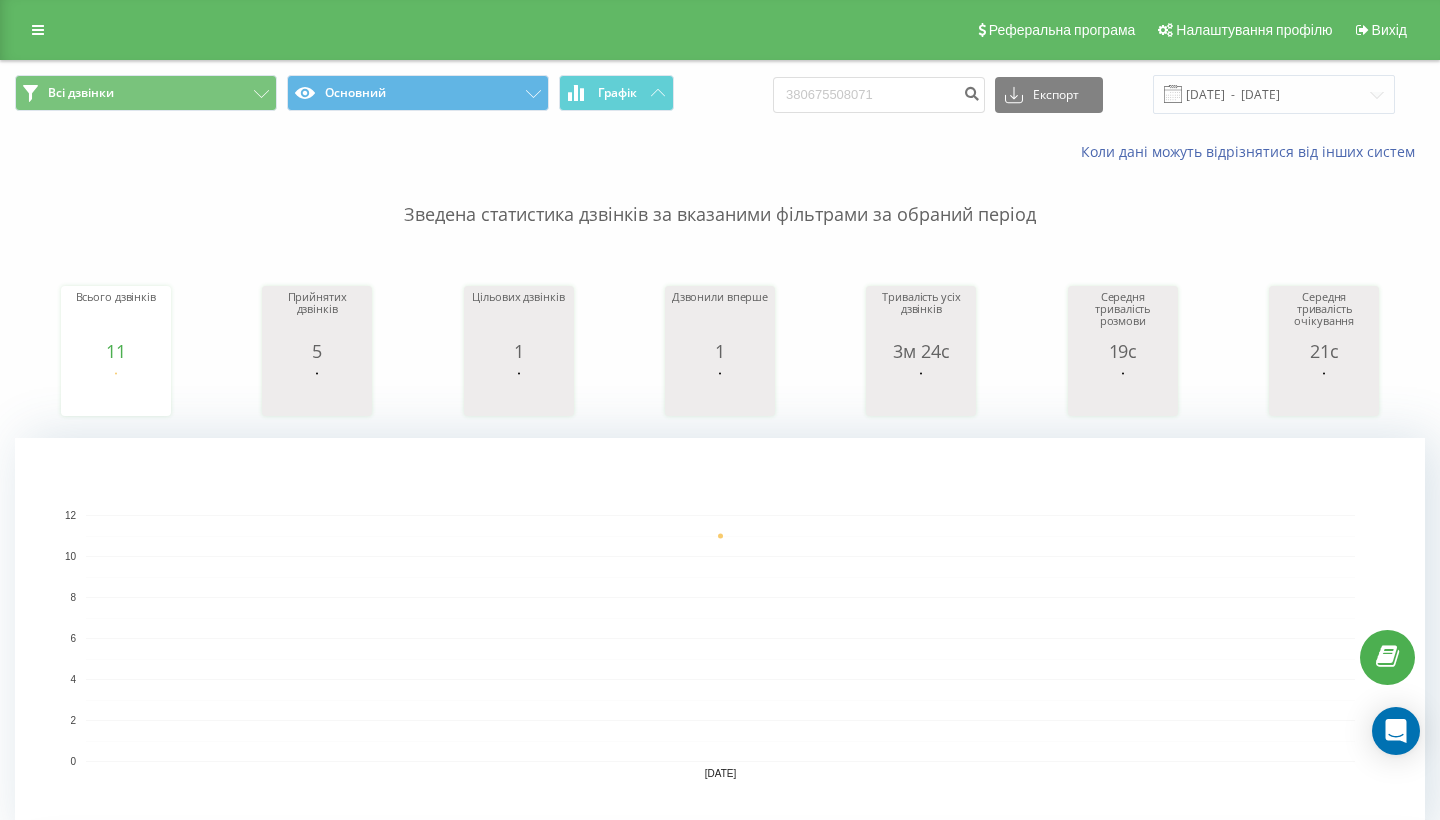 scroll, scrollTop: 0, scrollLeft: 0, axis: both 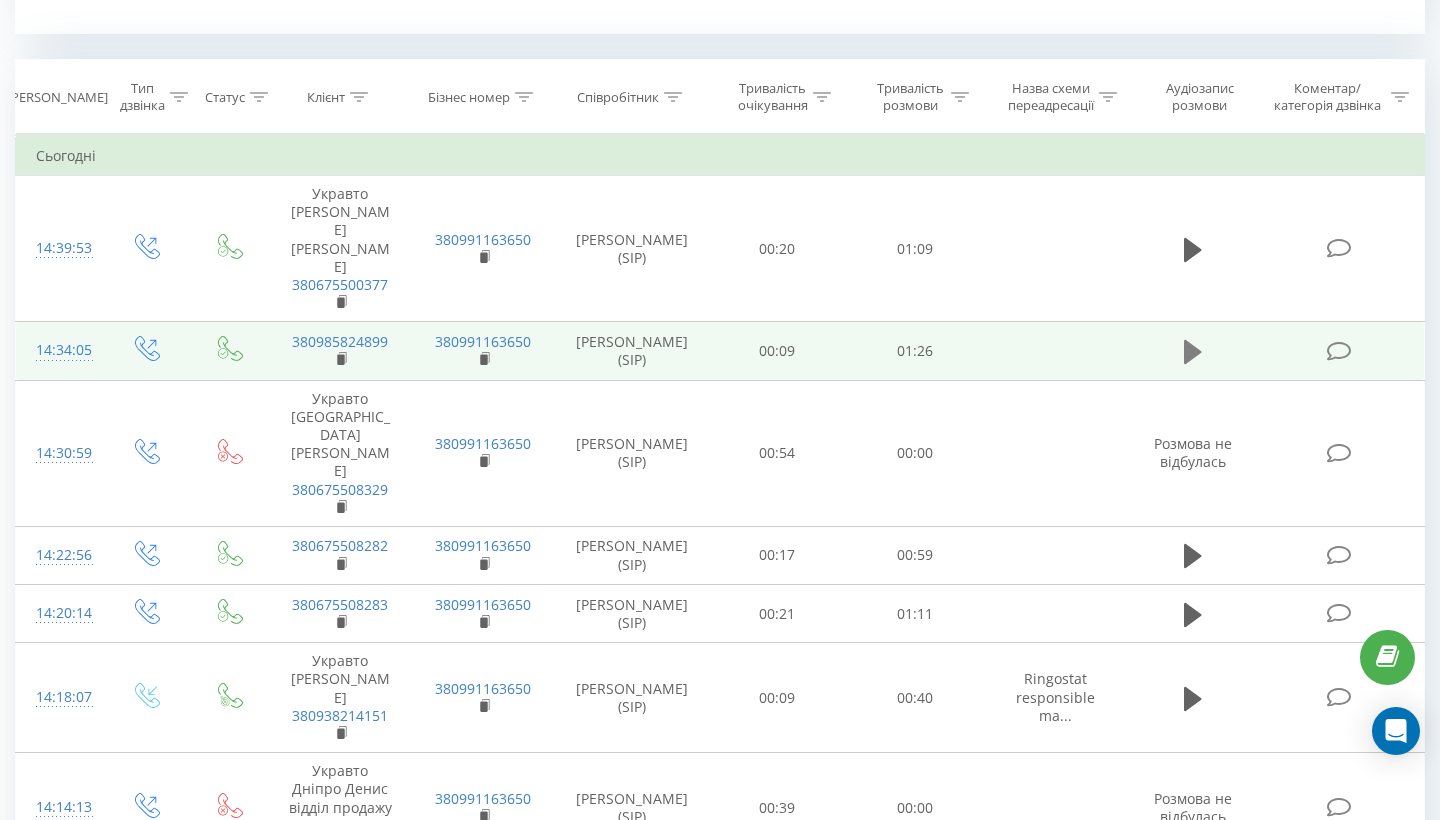 click at bounding box center [1193, 352] 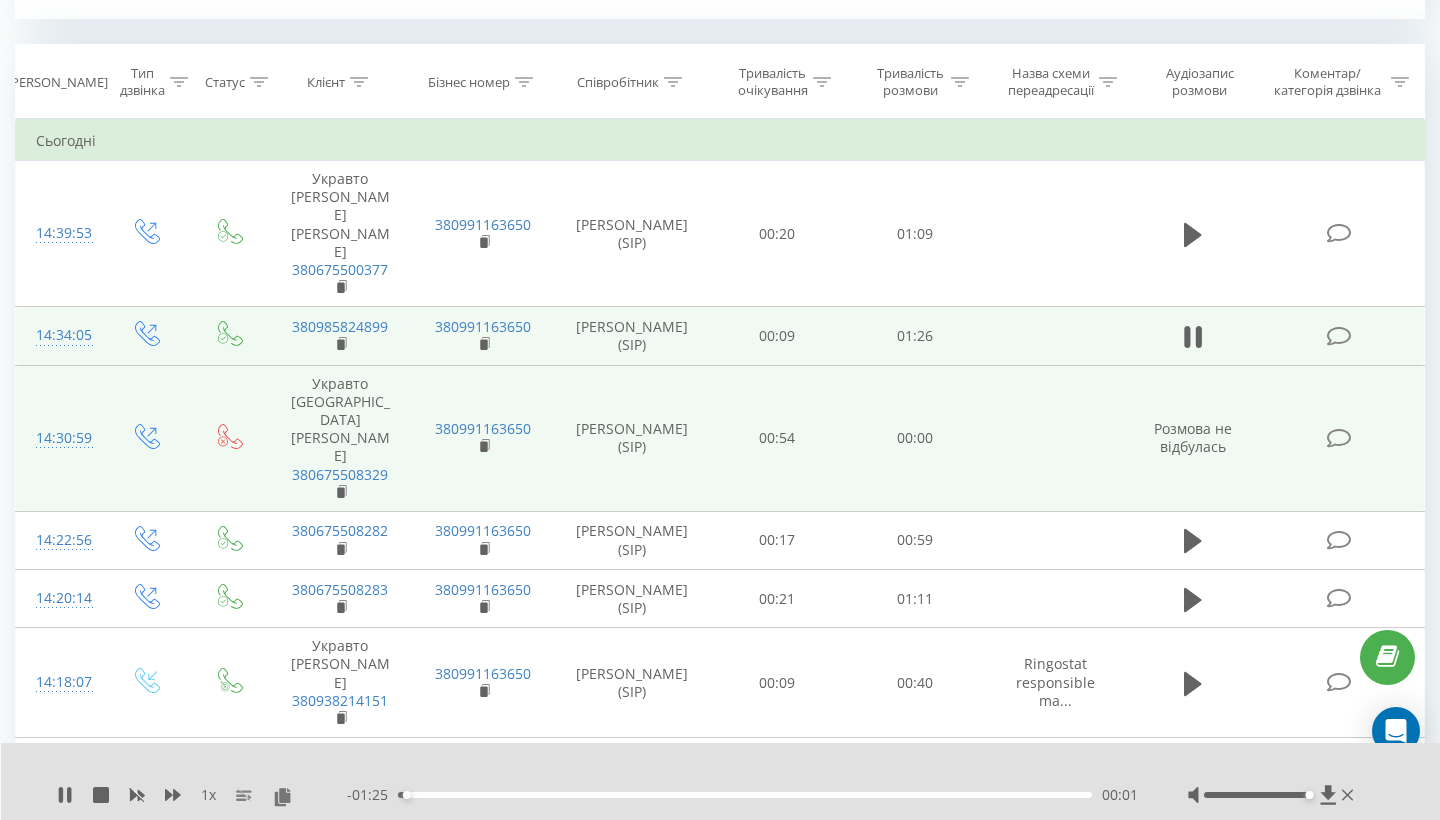 scroll, scrollTop: 822, scrollLeft: 0, axis: vertical 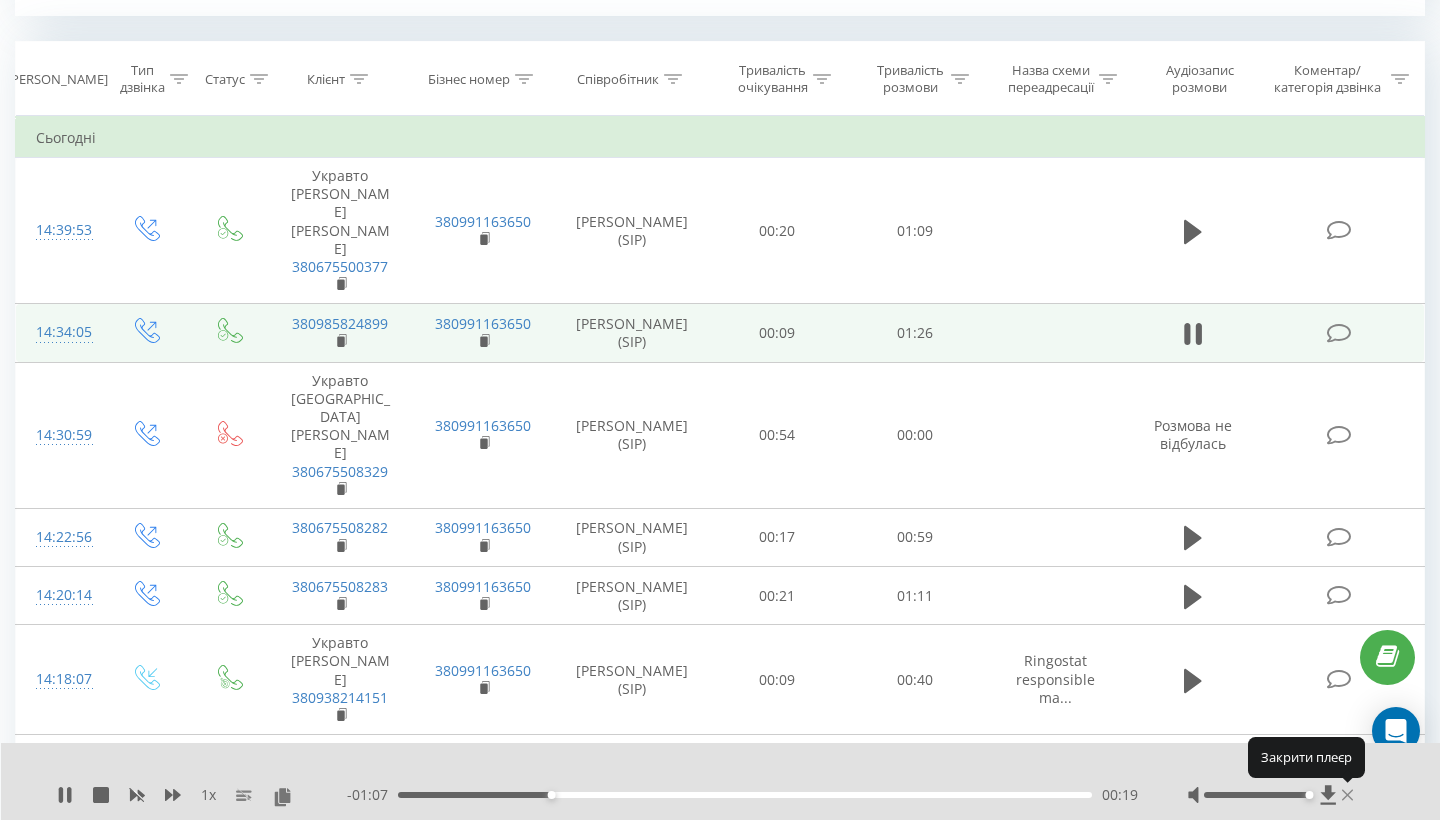 click 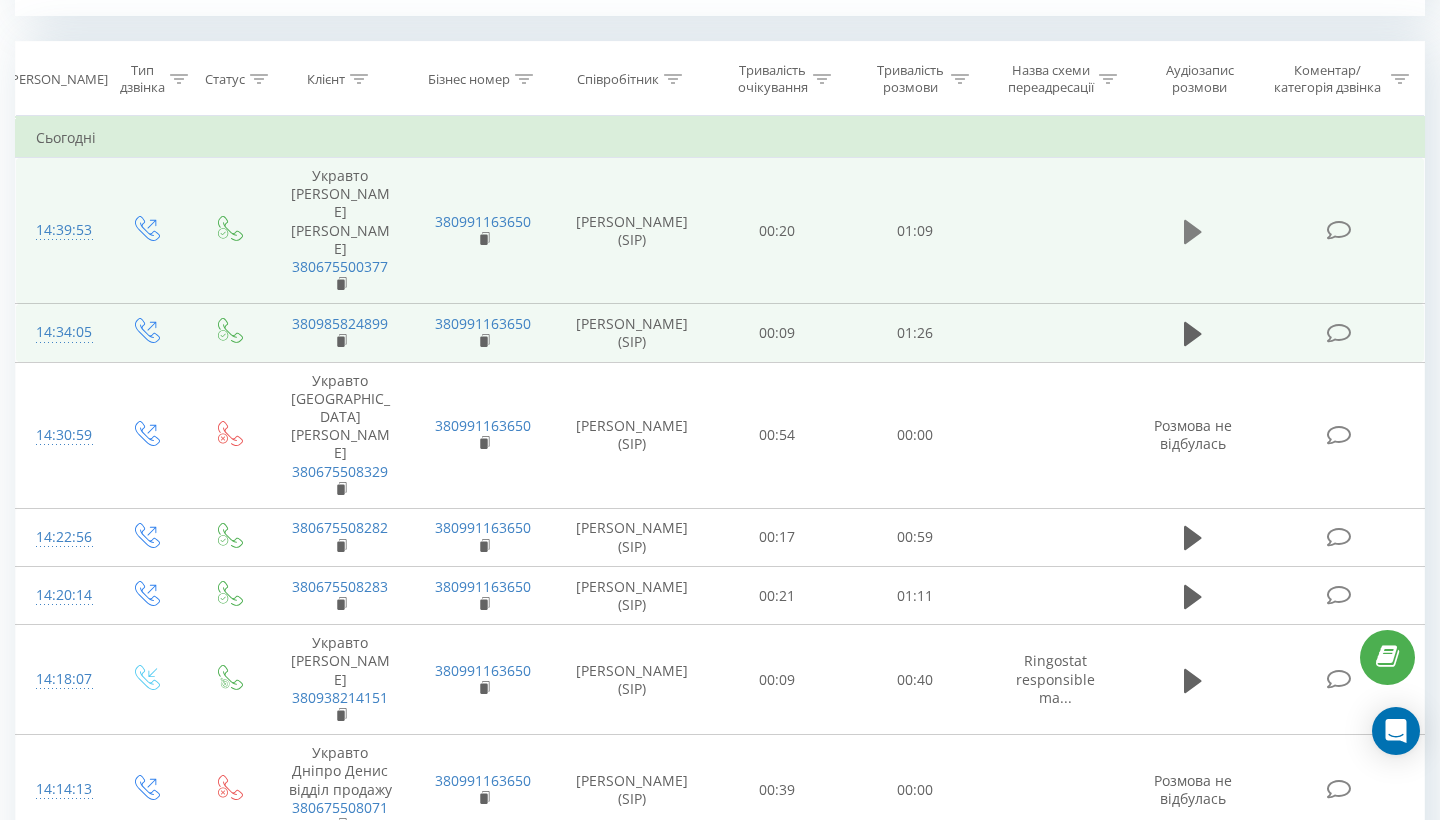 click 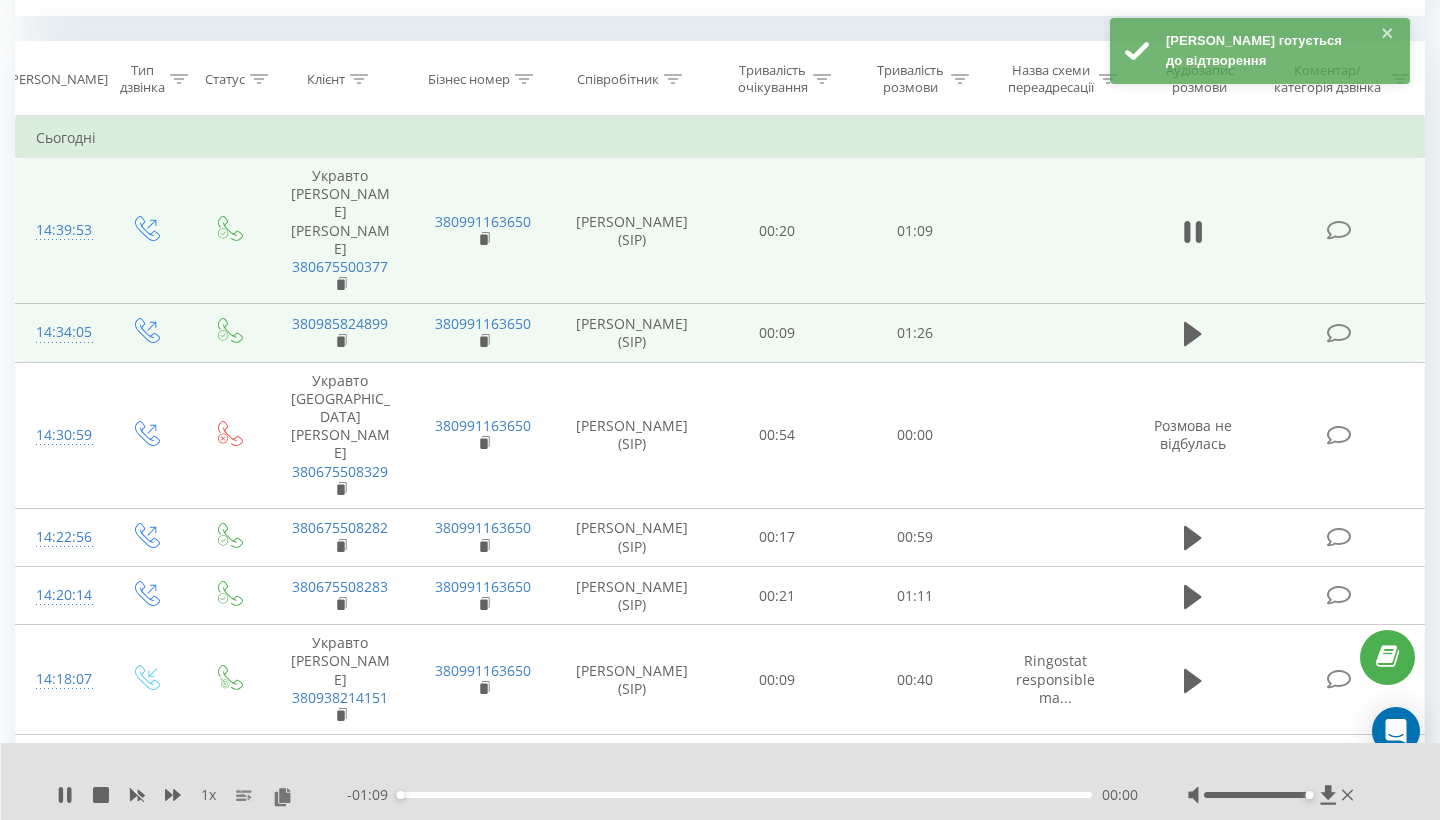 click at bounding box center [1273, 795] 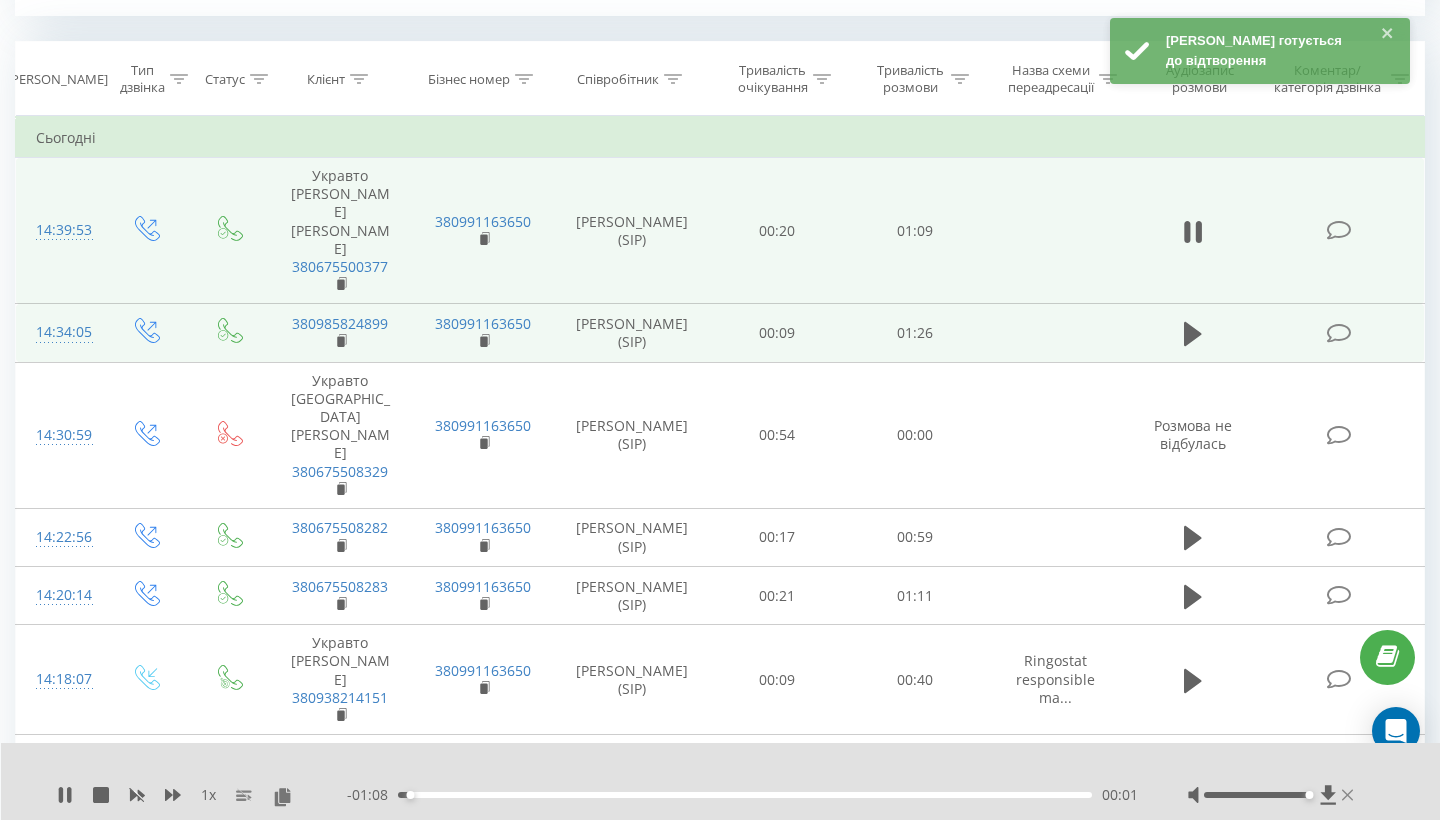 click 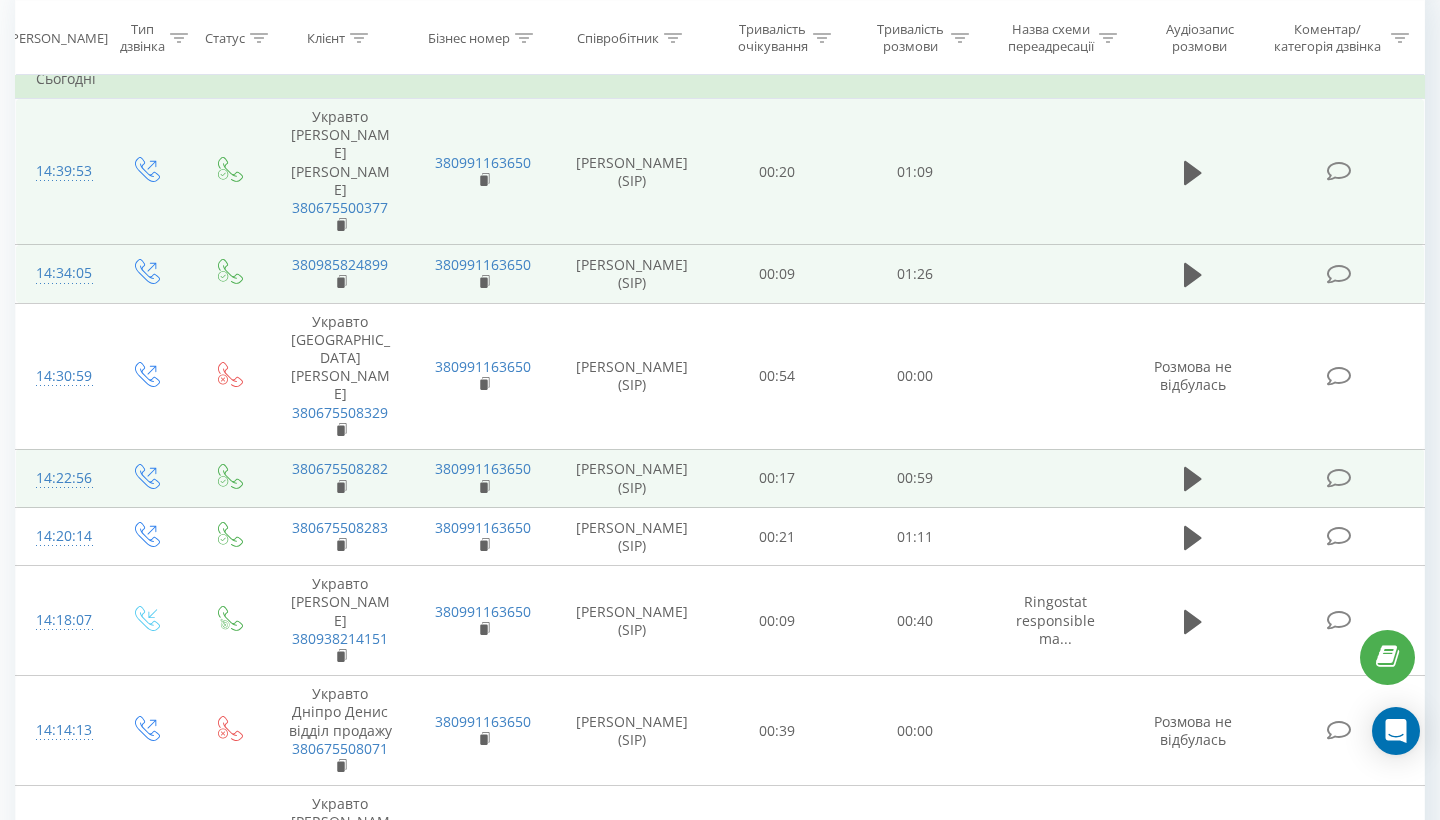 scroll, scrollTop: 904, scrollLeft: 0, axis: vertical 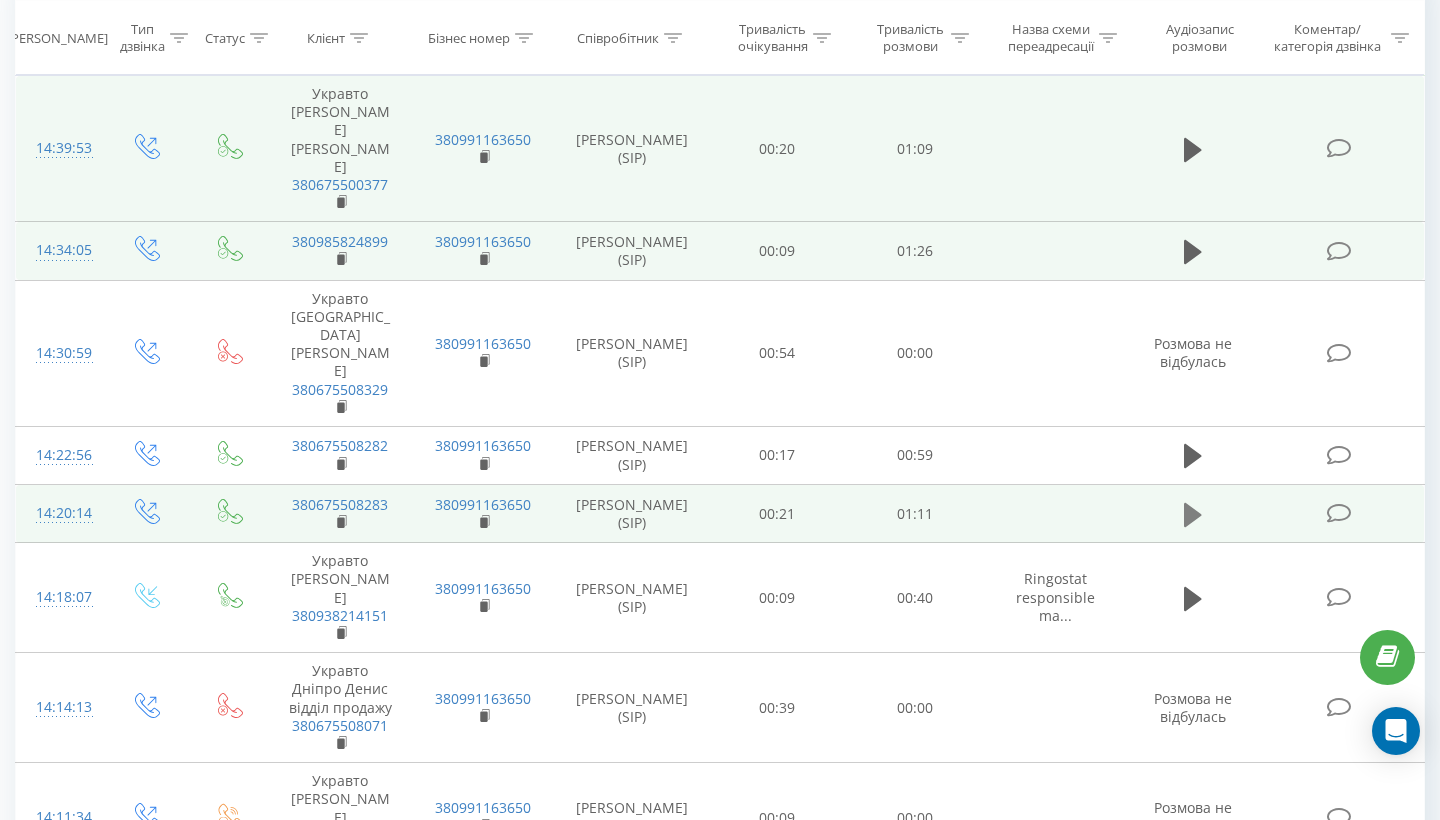 click 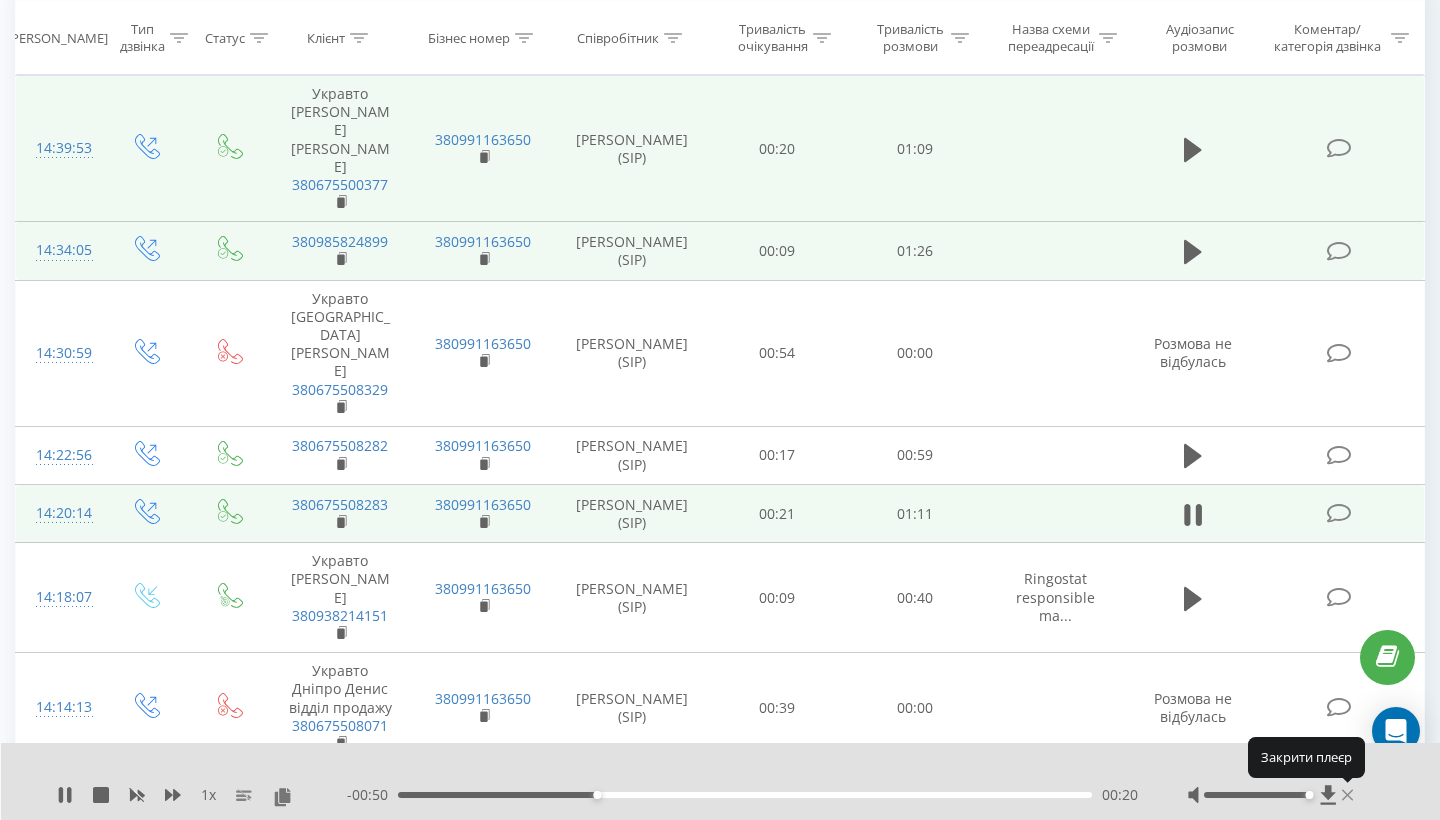 click 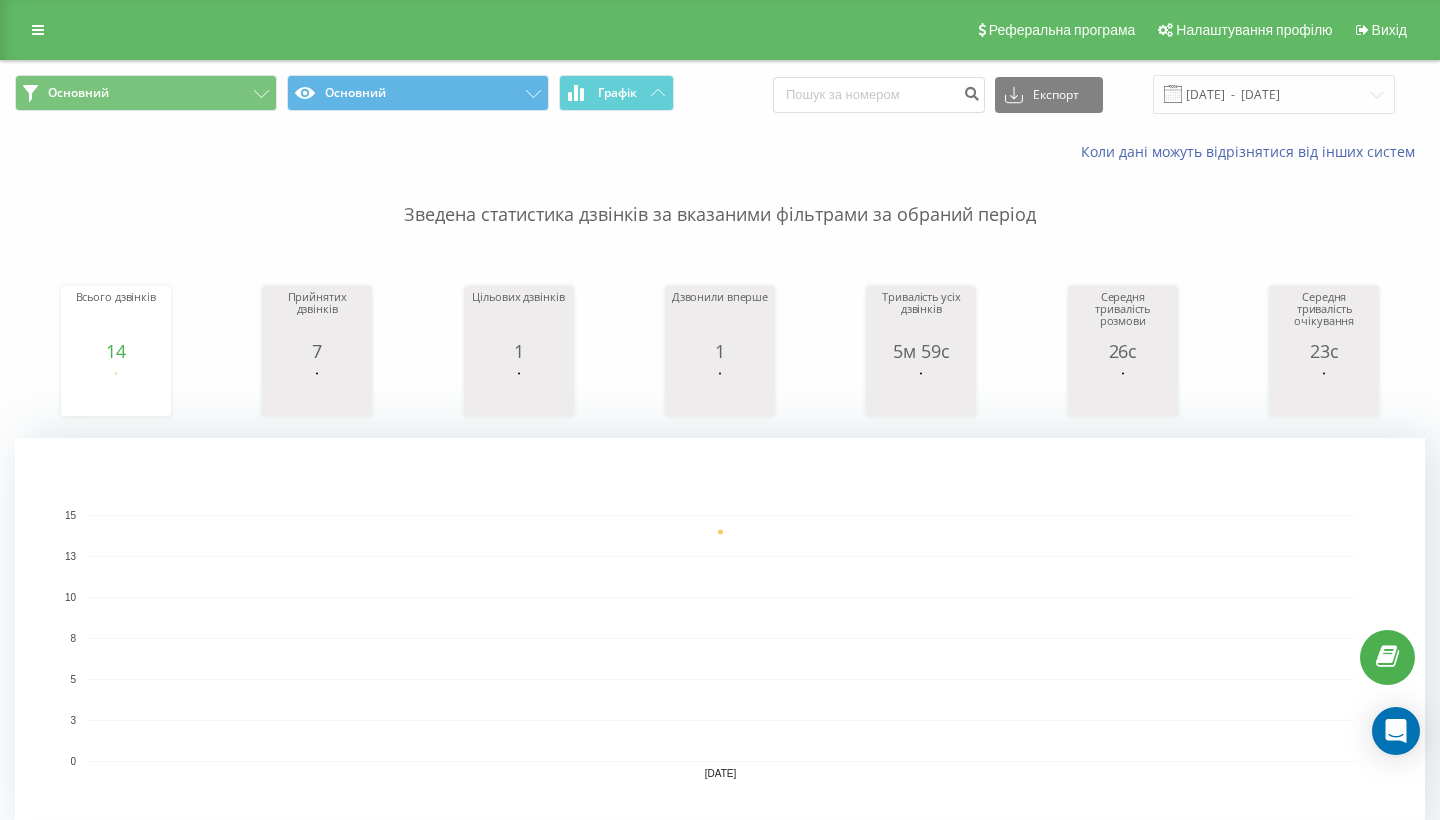 scroll, scrollTop: 0, scrollLeft: 0, axis: both 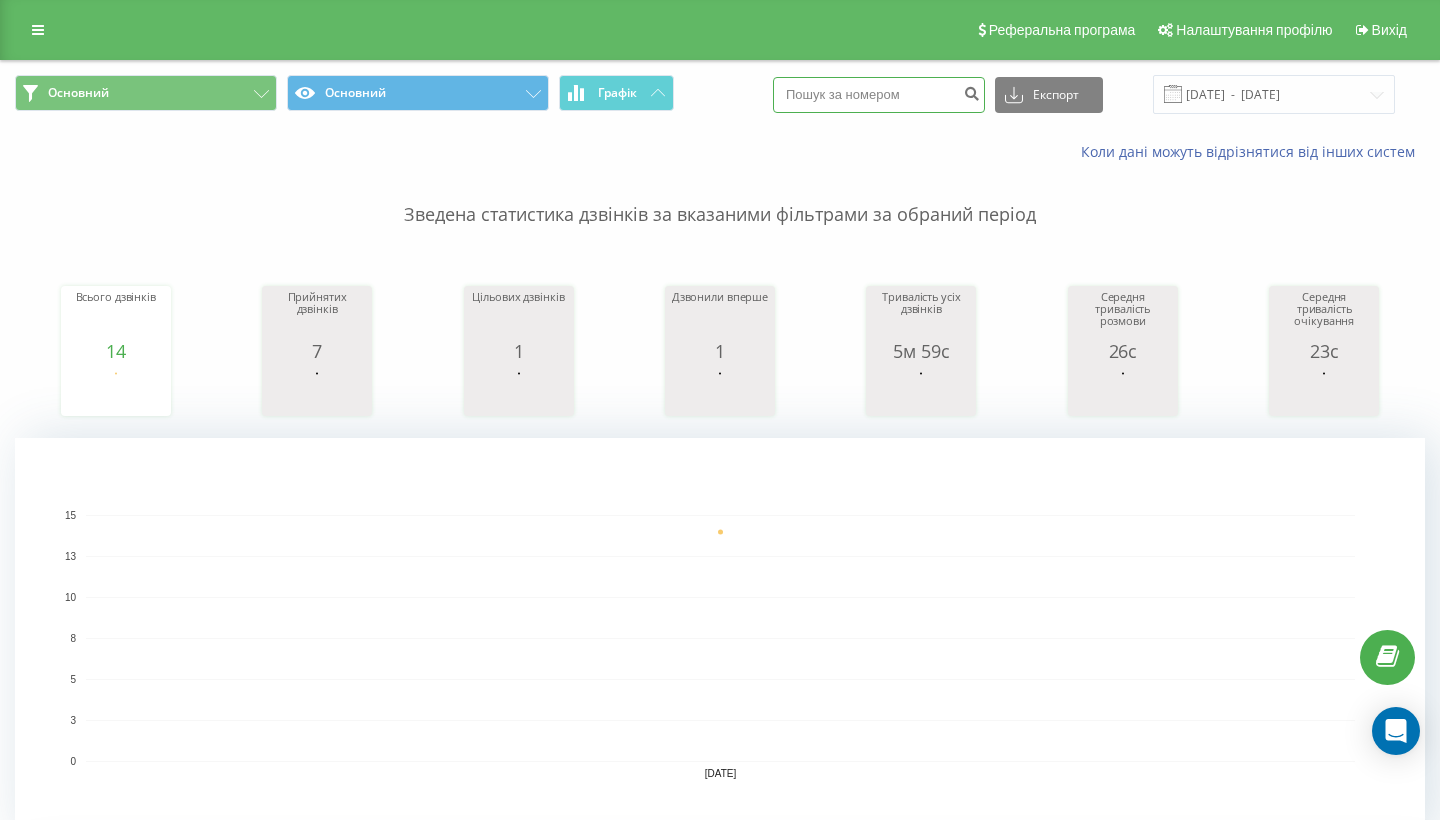click at bounding box center [879, 95] 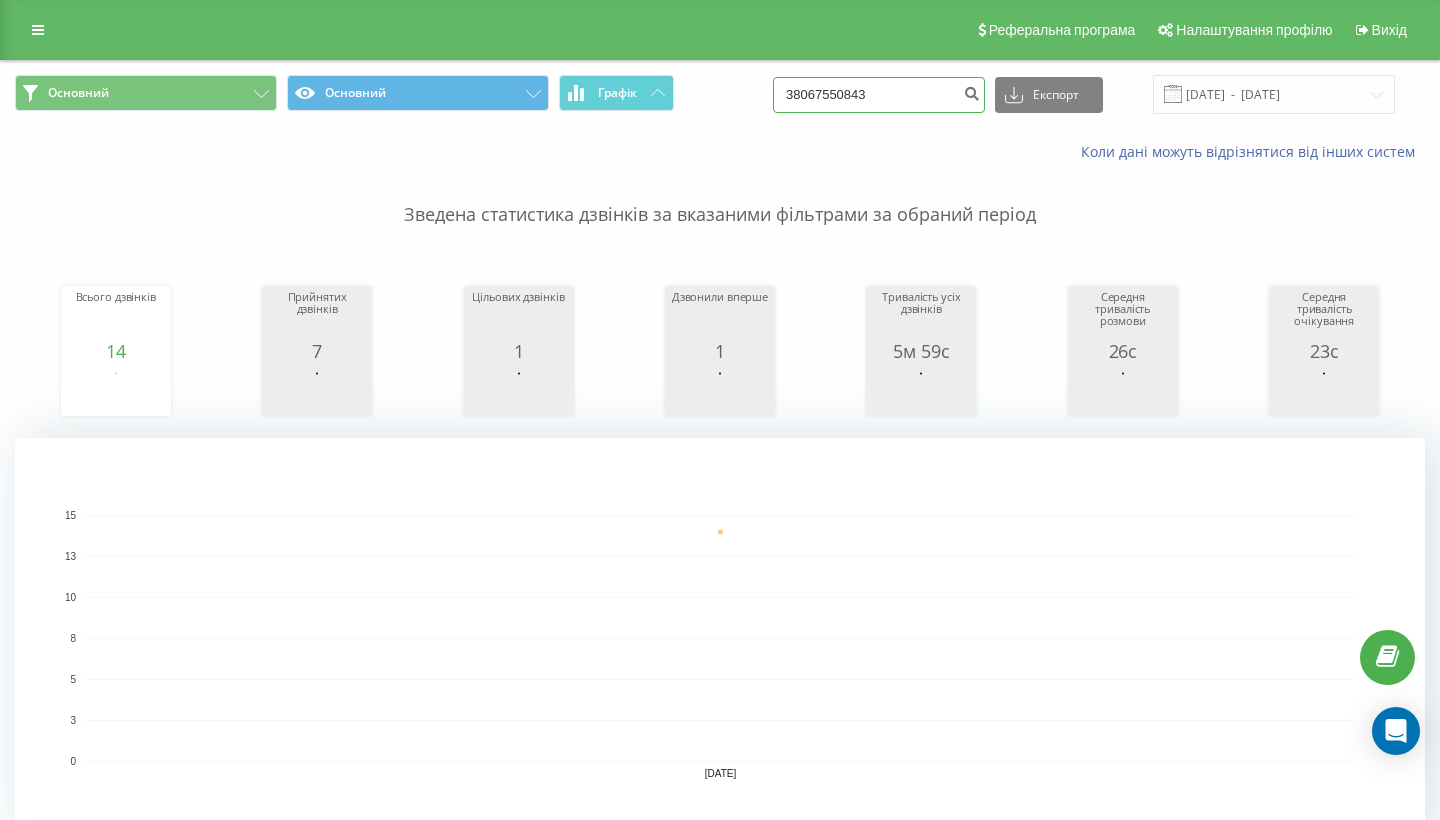 type on "380675508435" 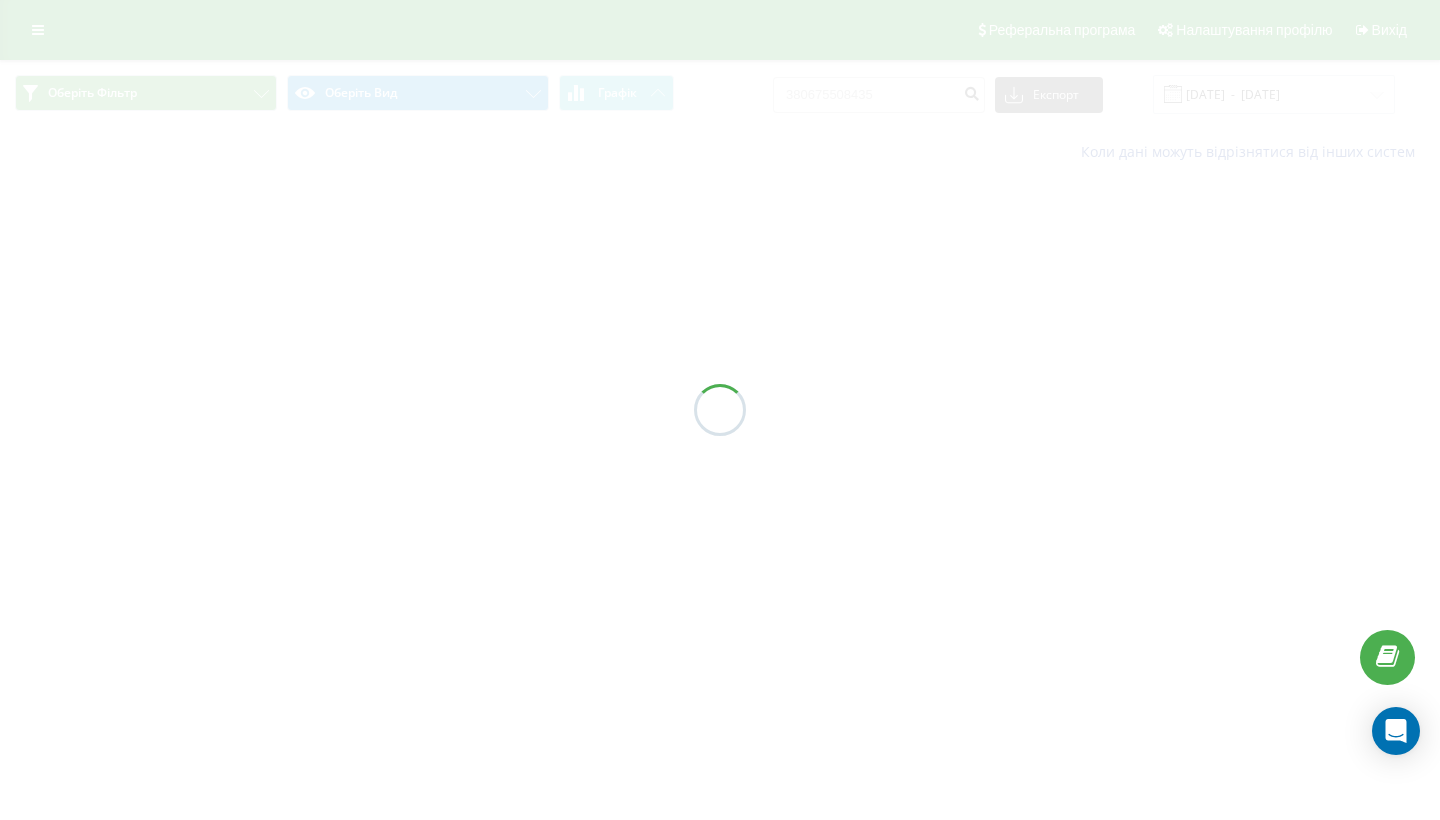 scroll, scrollTop: 0, scrollLeft: 0, axis: both 